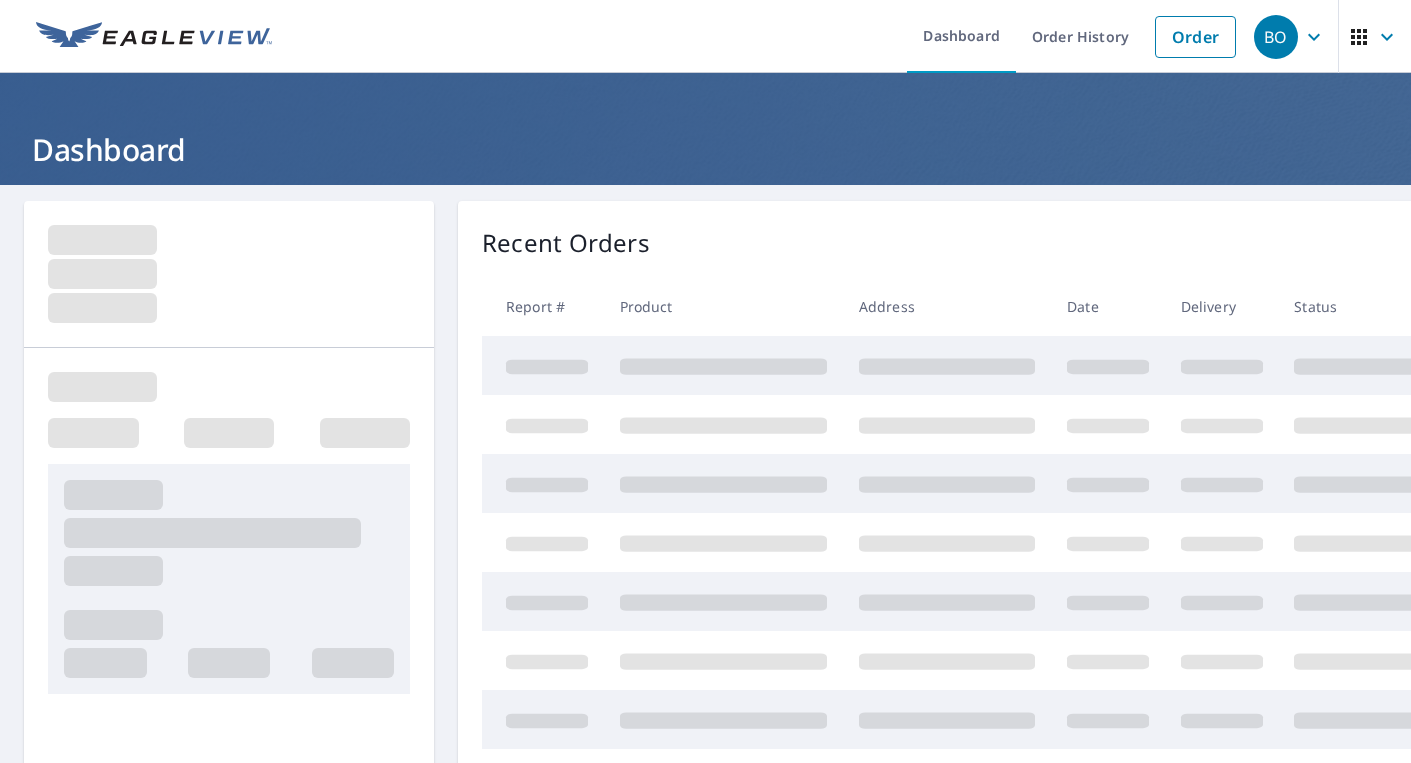 scroll, scrollTop: 0, scrollLeft: 0, axis: both 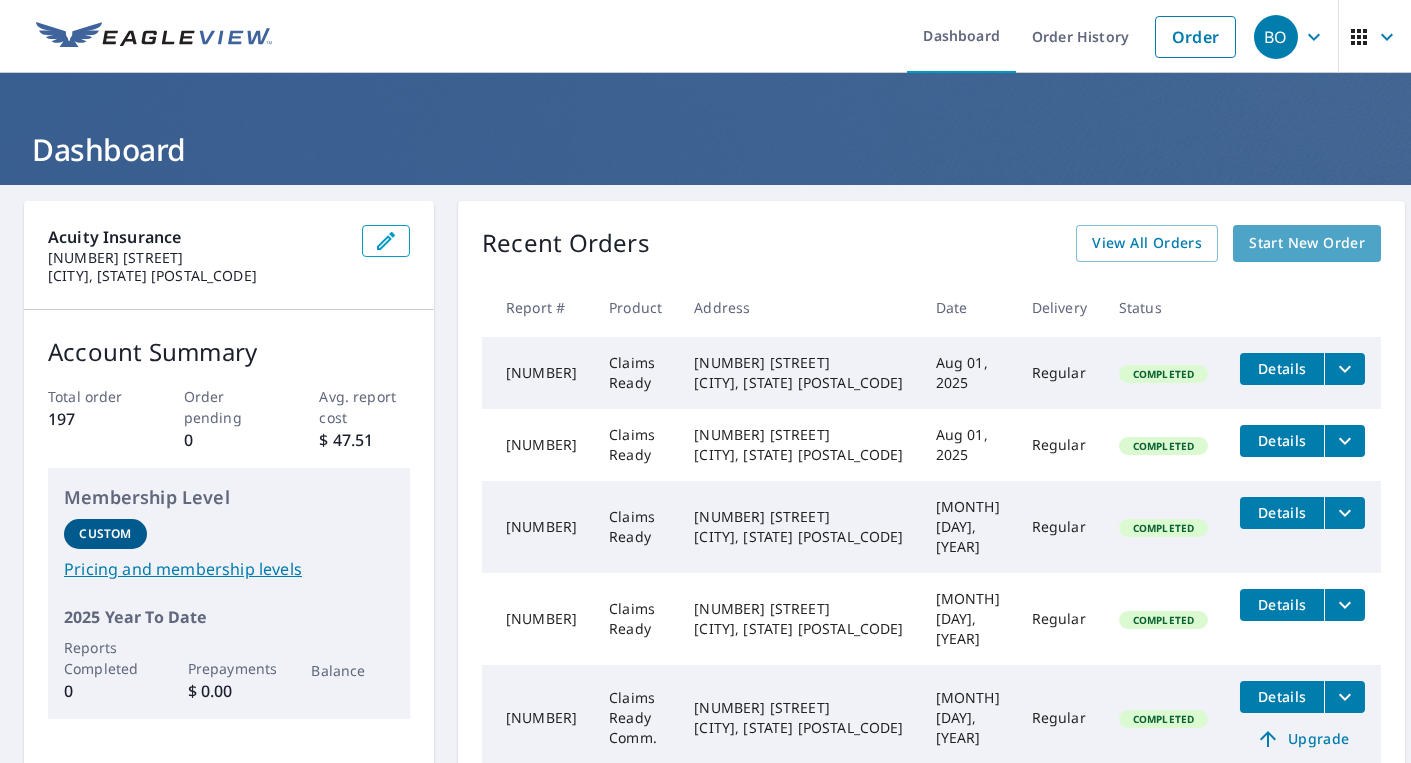 click on "Start New Order" at bounding box center [1307, 243] 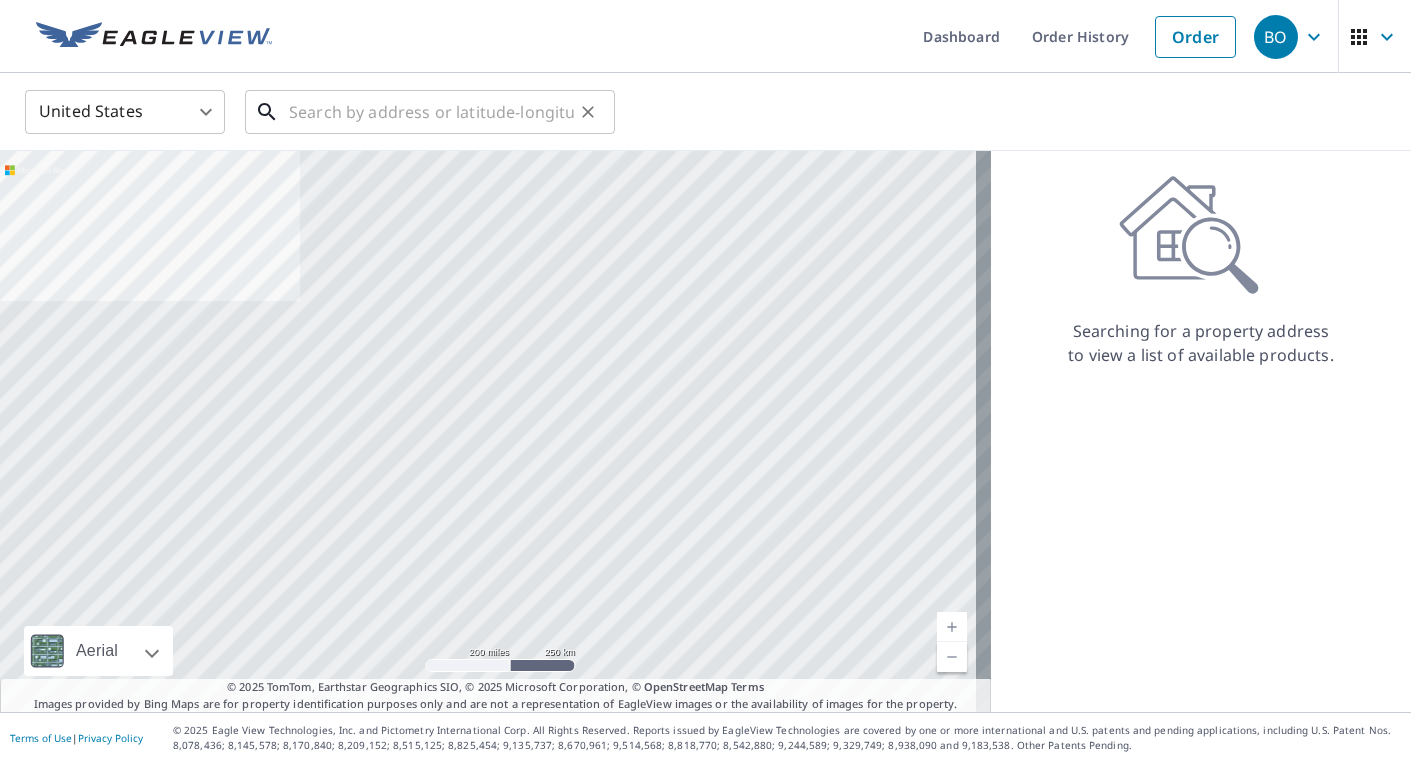 click at bounding box center (431, 112) 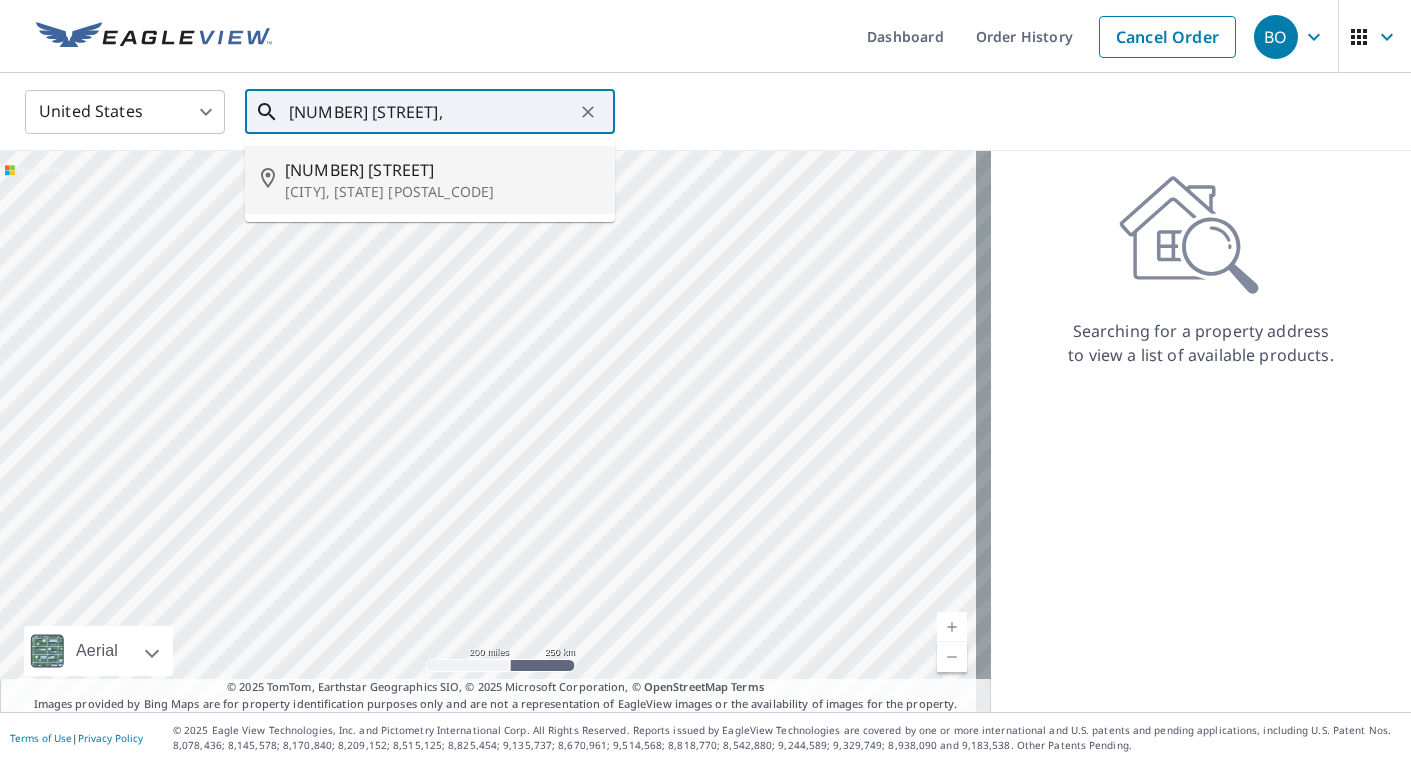 click on "[CITY], [STATE] [POSTAL_CODE]" at bounding box center (442, 192) 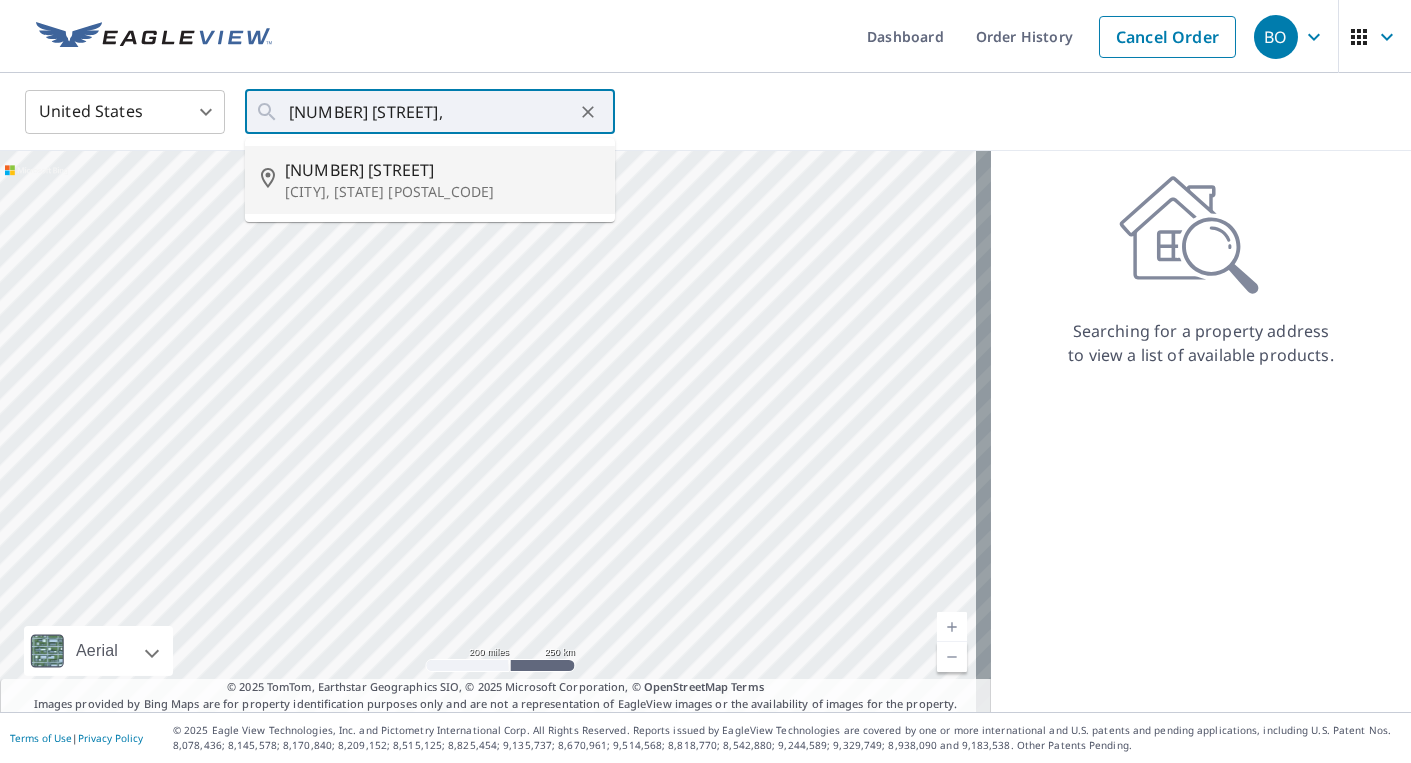 type on "[NUMBER] [STREET] [CITY], [STATE] [POSTAL_CODE]" 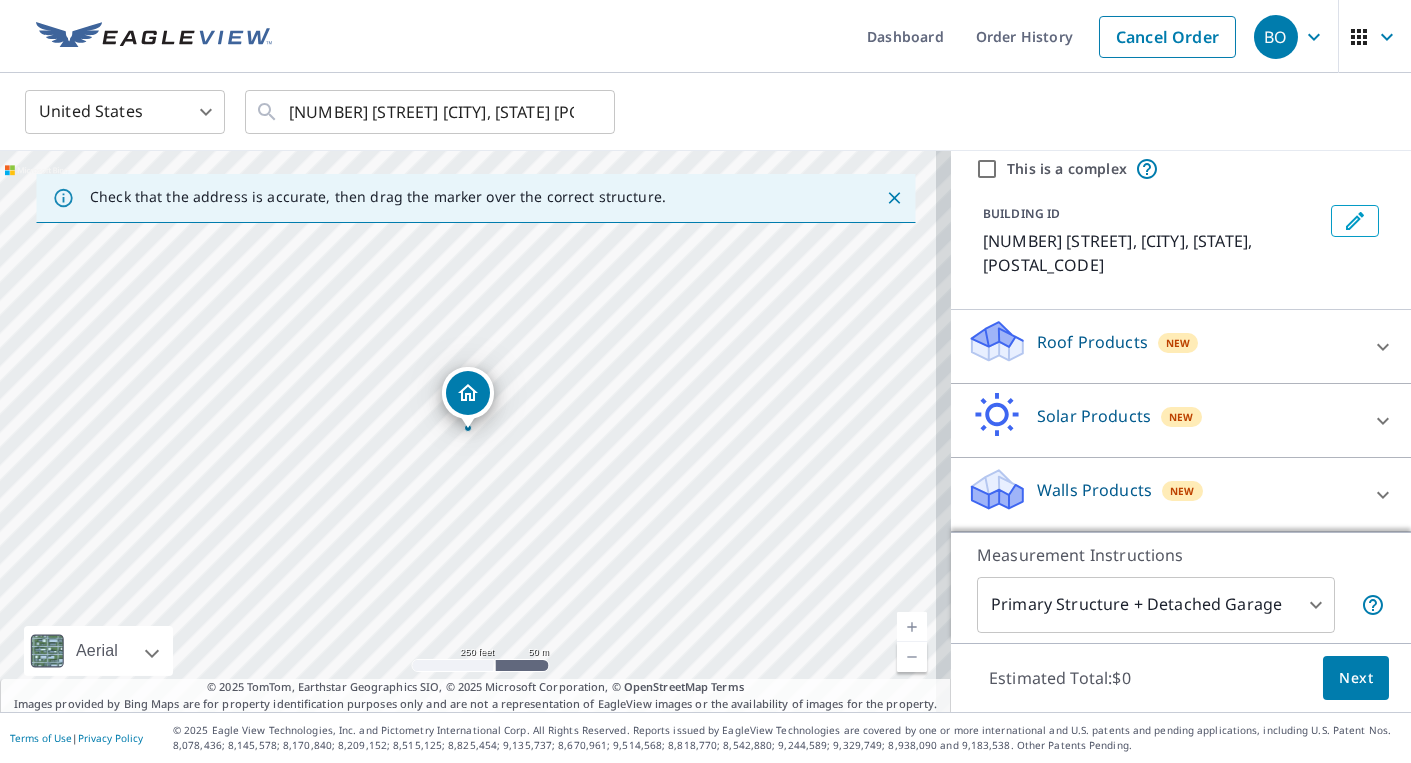 scroll, scrollTop: 46, scrollLeft: 0, axis: vertical 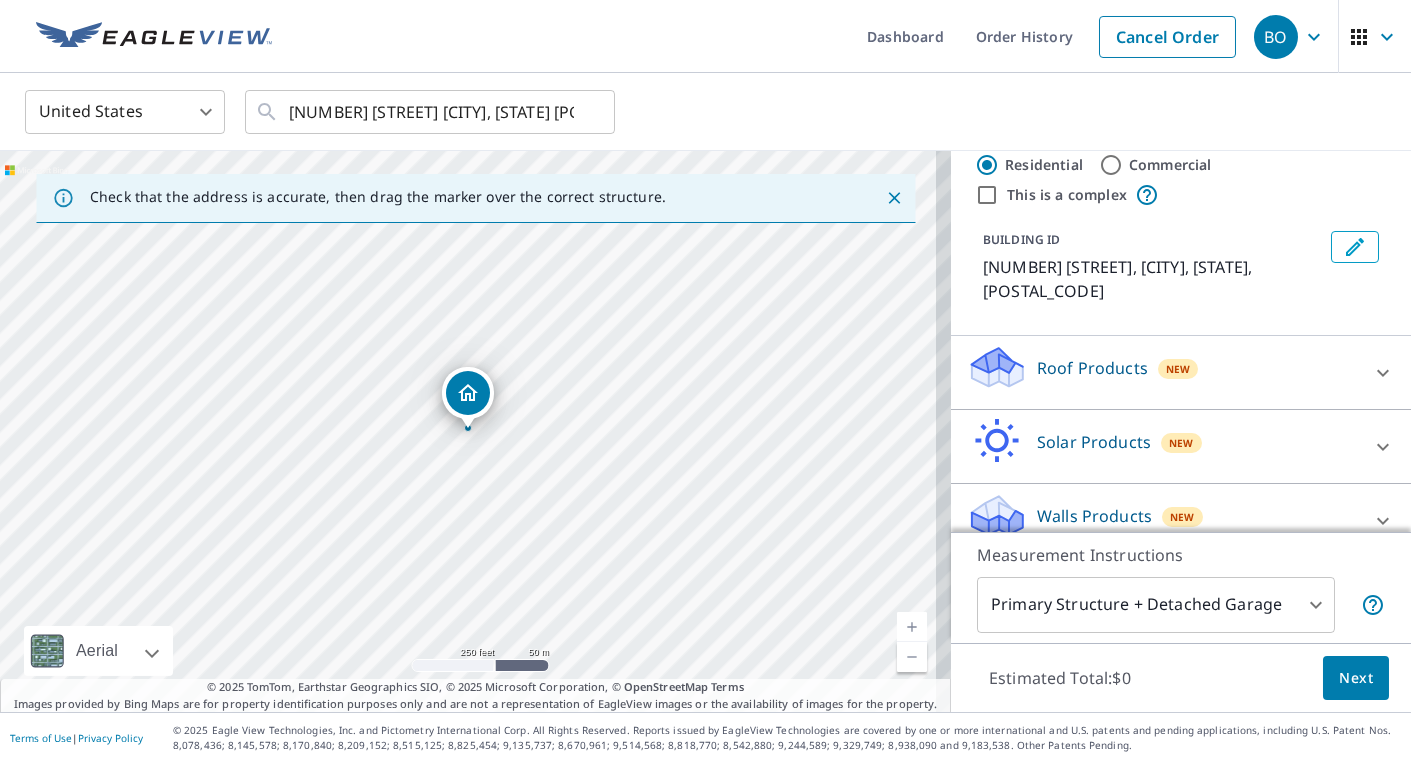 click 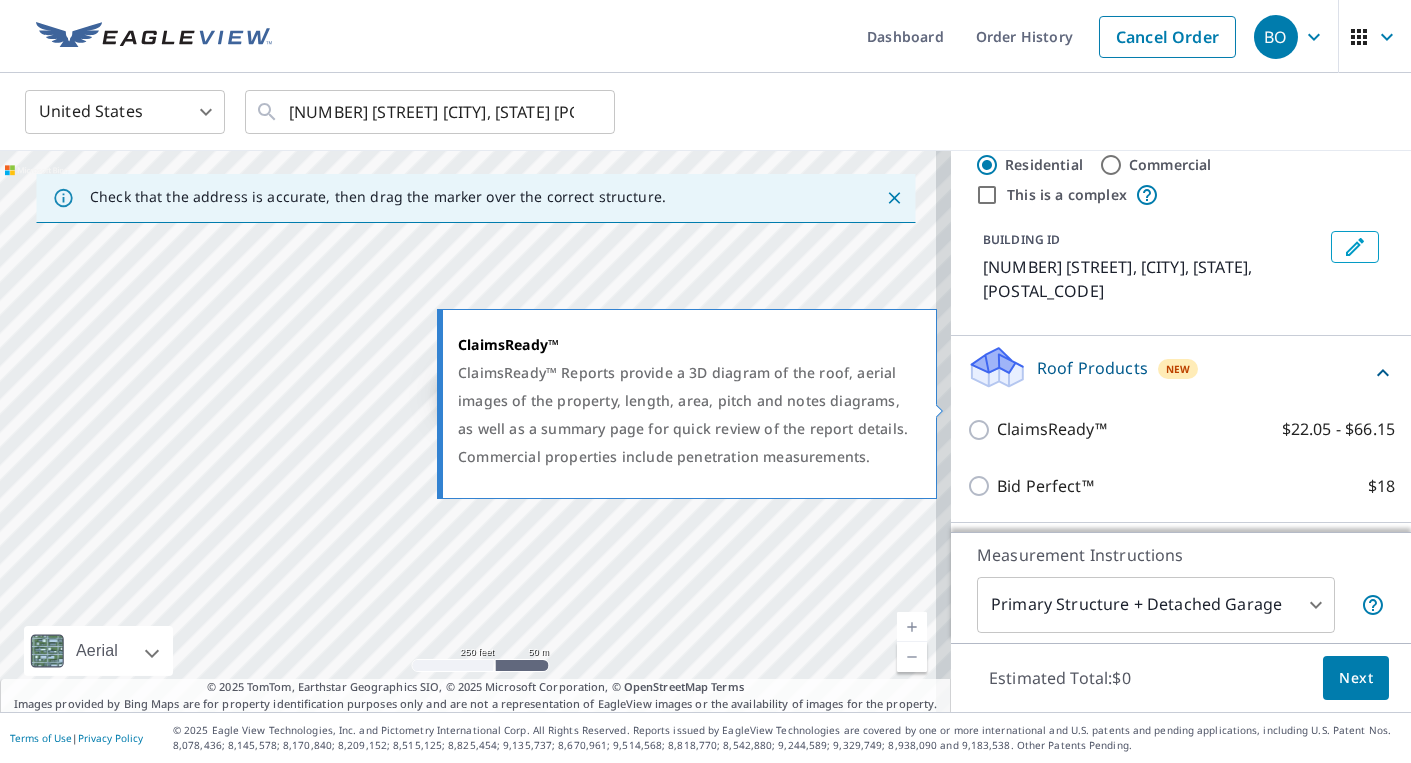 click on "ClaimsReady™" at bounding box center [1052, 429] 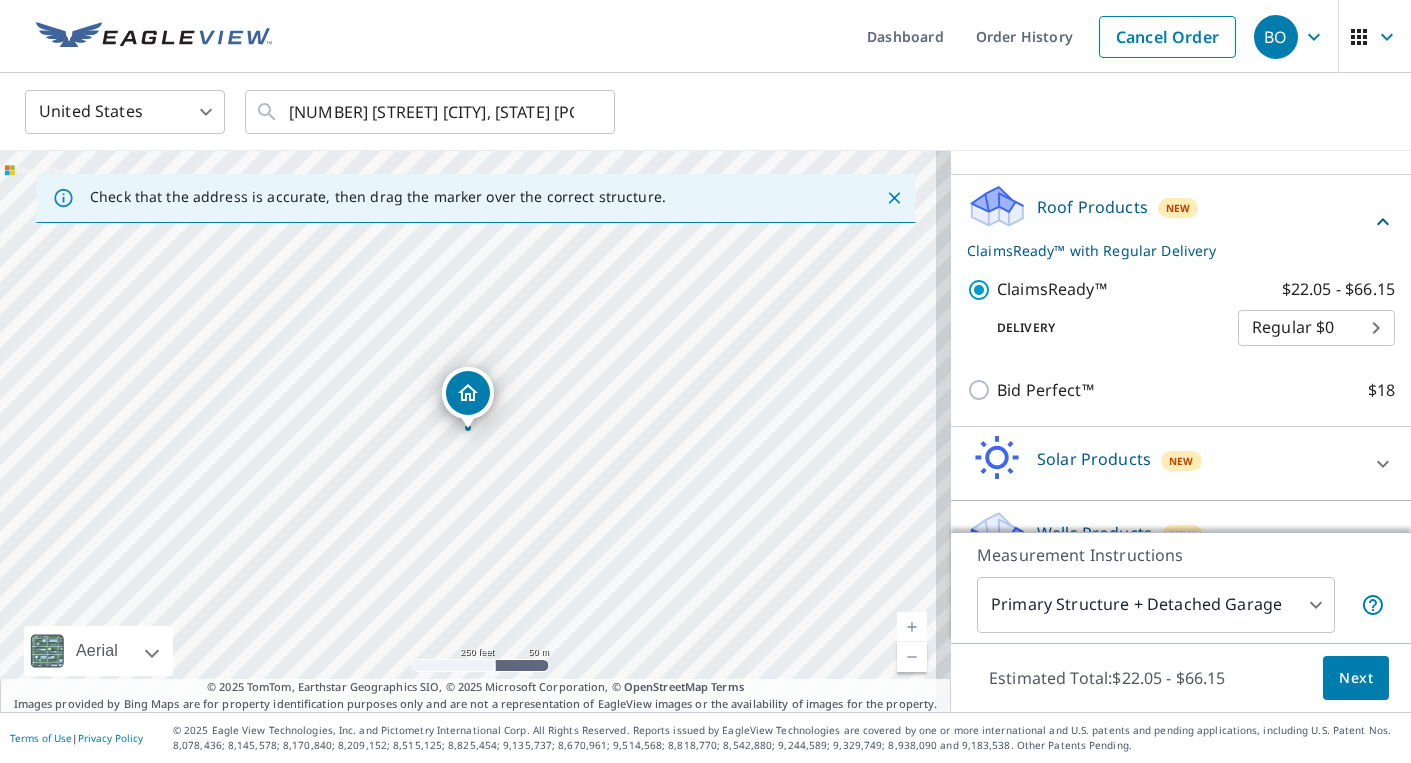 scroll, scrollTop: 225, scrollLeft: 0, axis: vertical 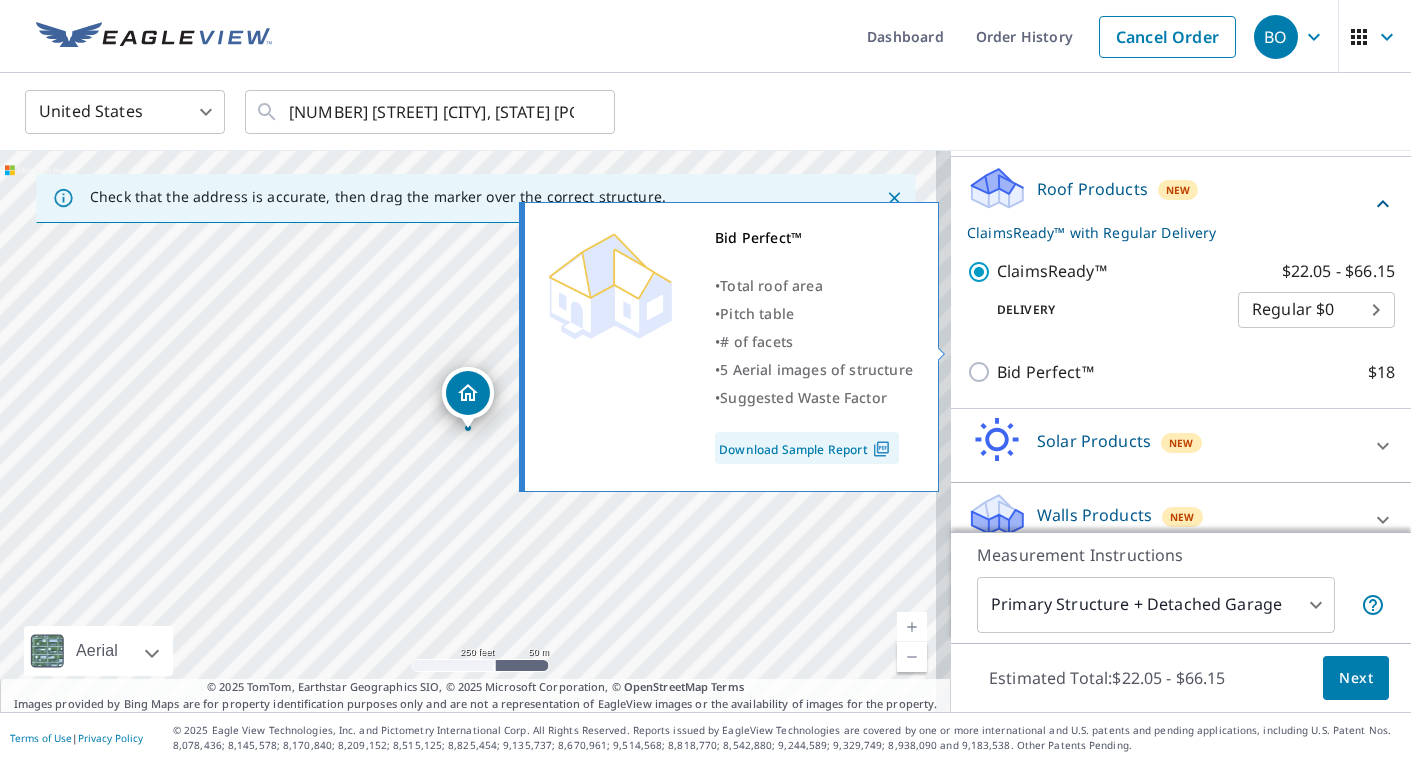 click on "Bid Perfect™" at bounding box center (1045, 372) 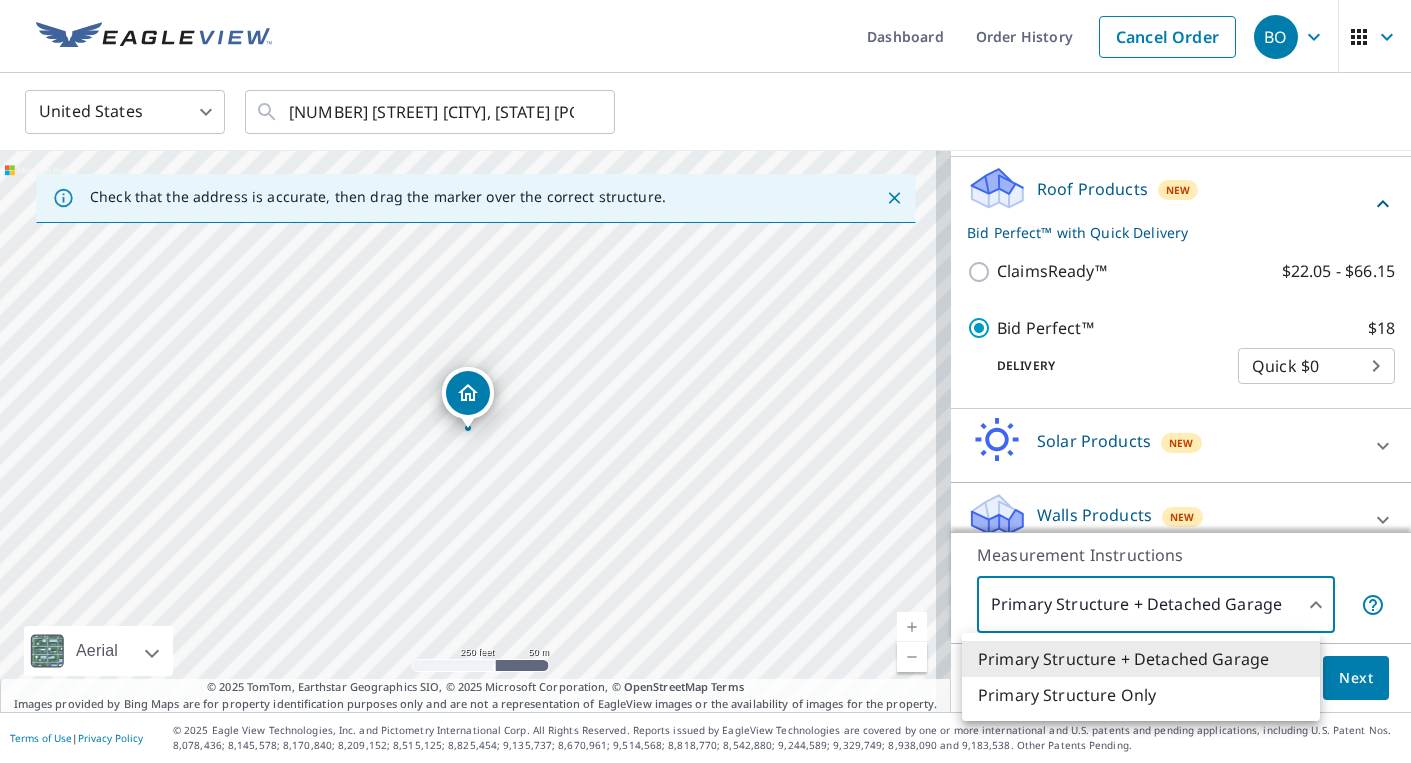 click on "BO BO
Dashboard Order History Cancel Order BO United States US ​ [NUMBER] [STREET] [CITY], [STATE] [POSTAL_CODE] ​ Check that the address is accurate, then drag the marker over the correct structure. [NUMBER] [STREET] [CITY], [STATE] [POSTAL_CODE] Aerial Road A standard road map Aerial A detailed look from above Labels Labels 250 feet 50 m © 2025 TomTom, © Vexcel Imaging, © 2025 Microsoft Corporation,  © OpenStreetMap Terms © 2025 TomTom, Earthstar Geographics SIO, © 2025 Microsoft Corporation, ©   OpenStreetMap   Terms Images provided by Bing Maps are for property identification purposes only and are not a representation of EagleView images or the availability of images for the property. PROPERTY TYPE Residential Commercial This is a complex BUILDING ID [NUMBER] [STREET], [CITY], [STATE], [POSTAL_CODE] Roof Products New Bid Perfect™ with Quick Delivery ClaimsReady™ $22.05 - $66.15 Bid Perfect™ $18 Delivery Quick $0 45 ​ Solar Products New TrueDesign for Sales $30 TrueDesign for Planning $105 Walls Products New $60.64 1" at bounding box center (705, 381) 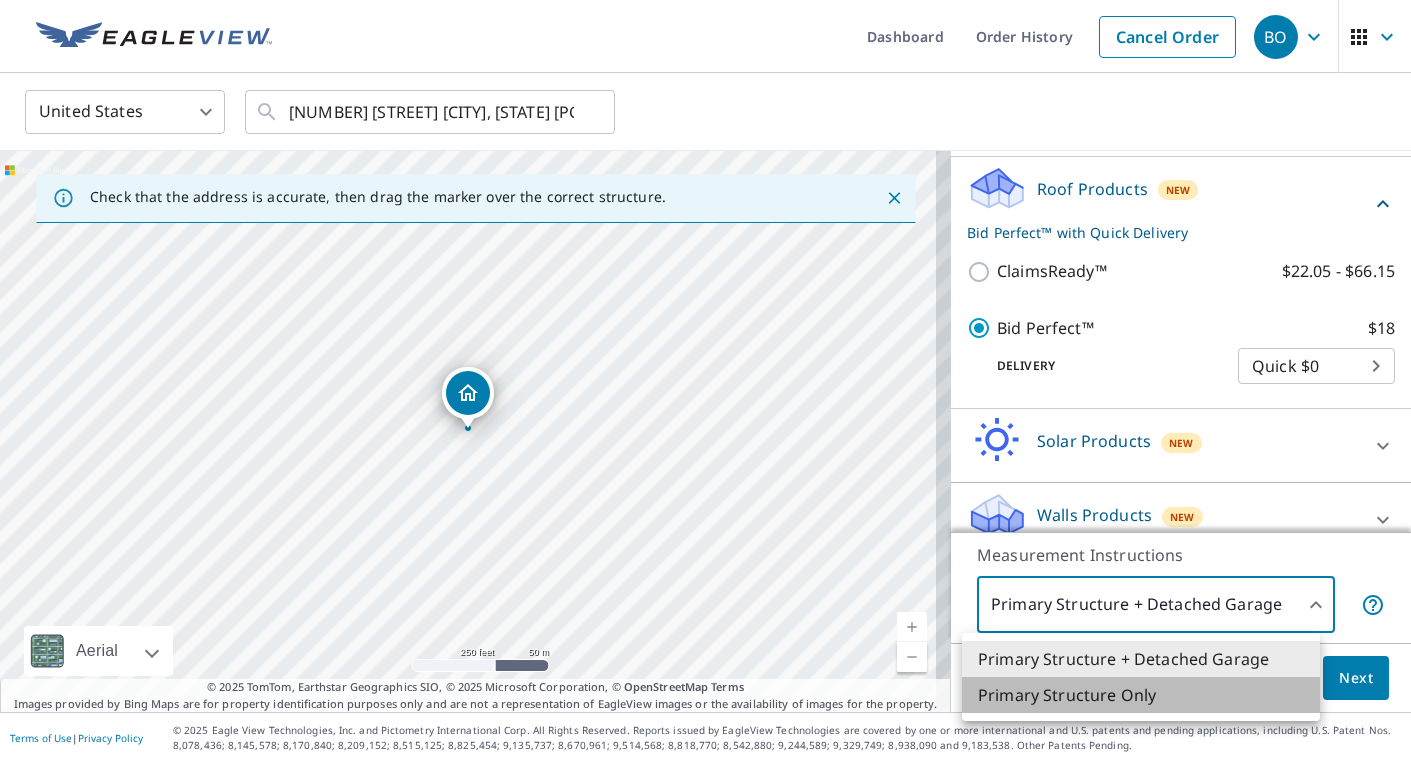 click on "Primary Structure Only" at bounding box center [1141, 695] 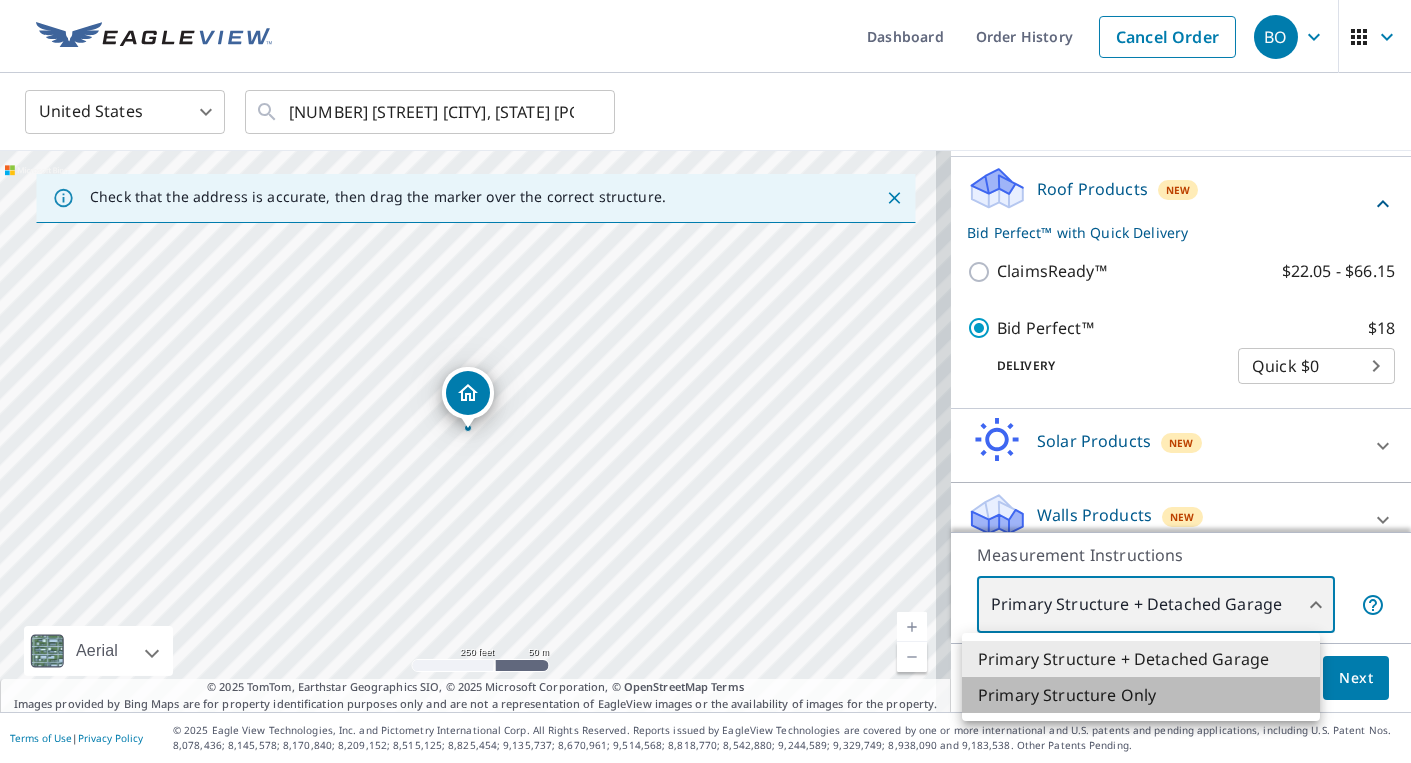 type on "2" 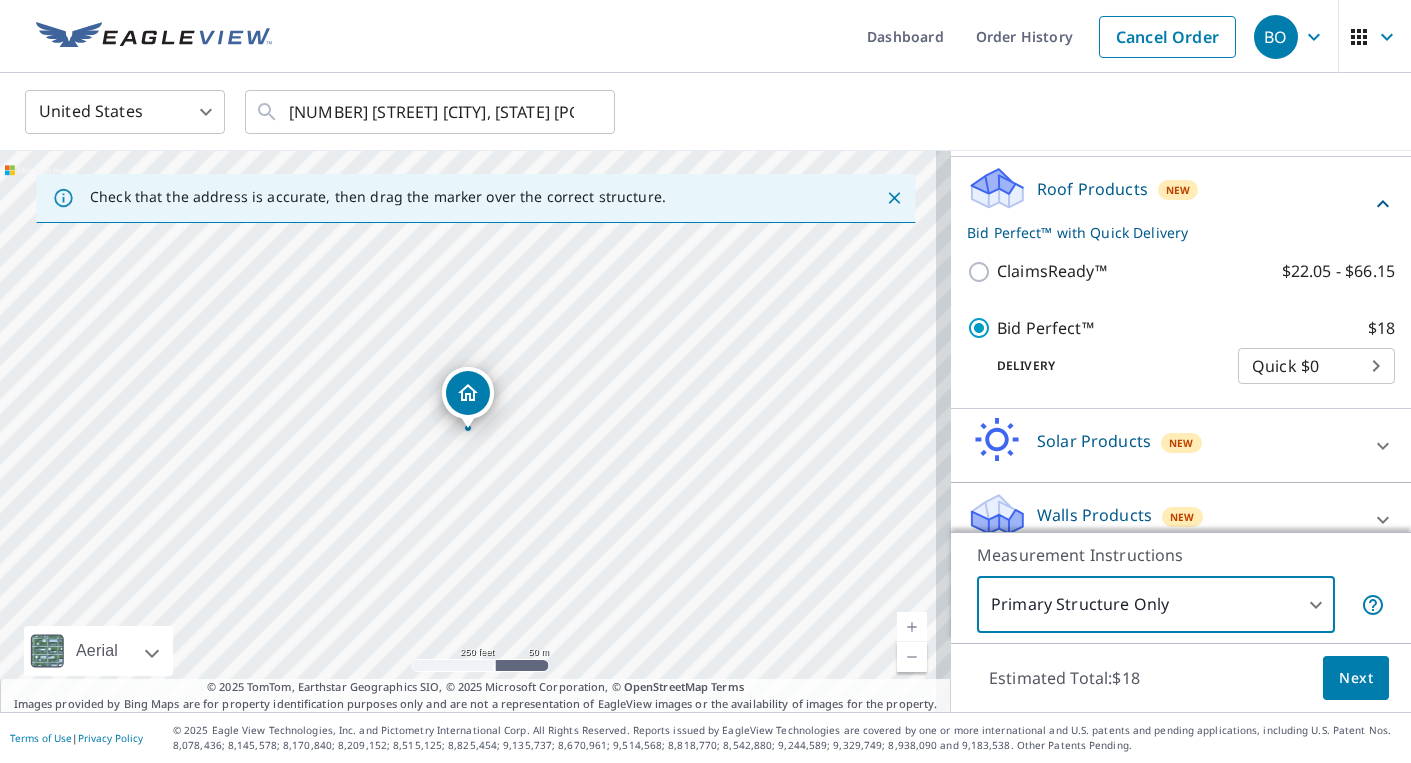 click on "Next" at bounding box center [1356, 678] 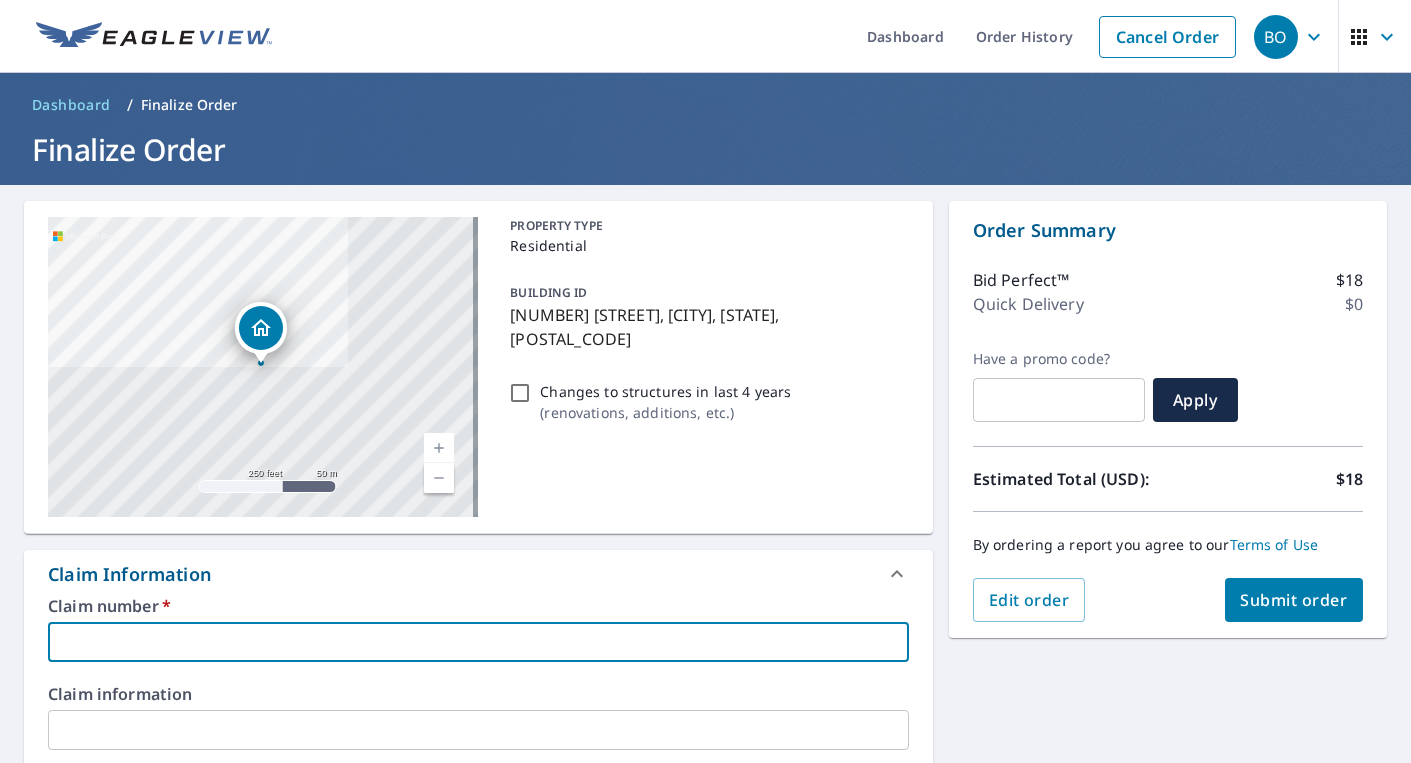 click at bounding box center [478, 642] 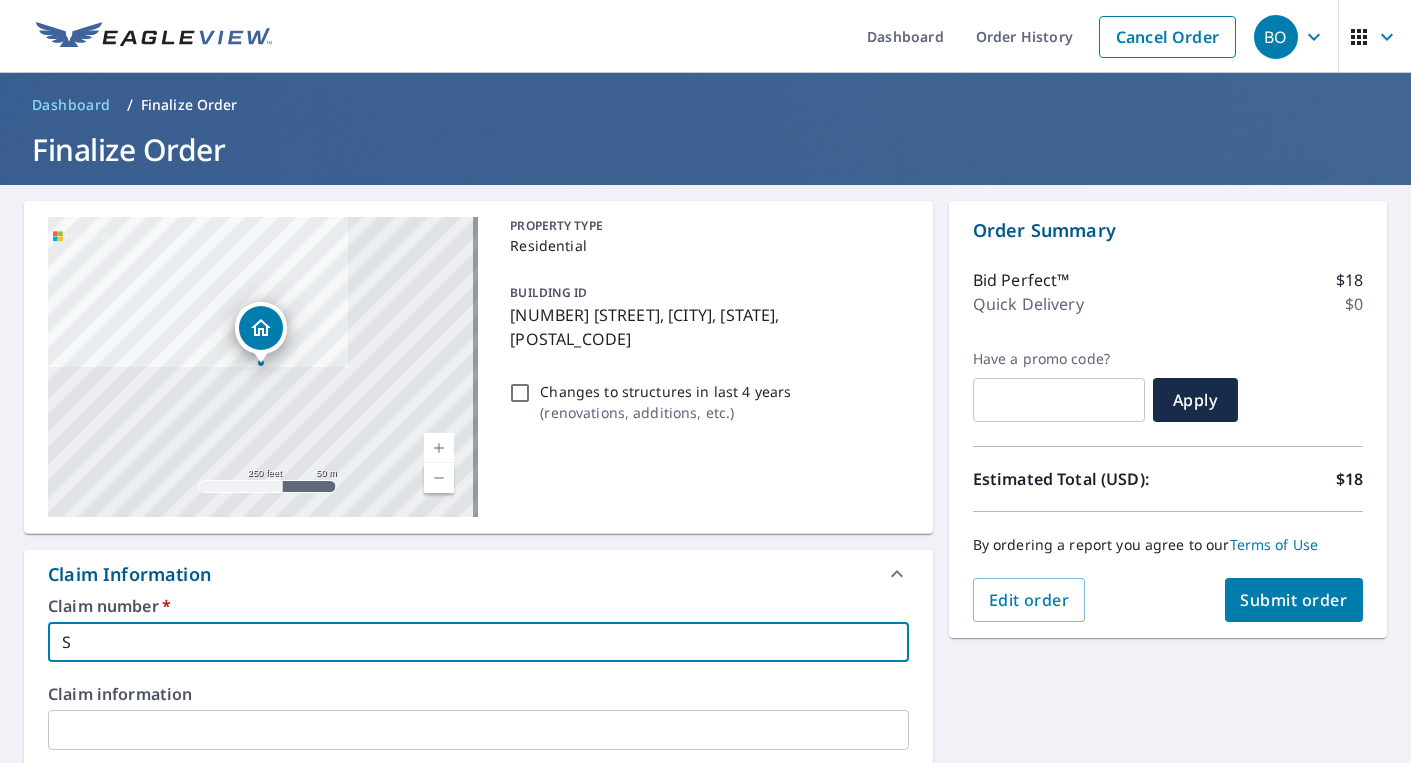 type on "SZ" 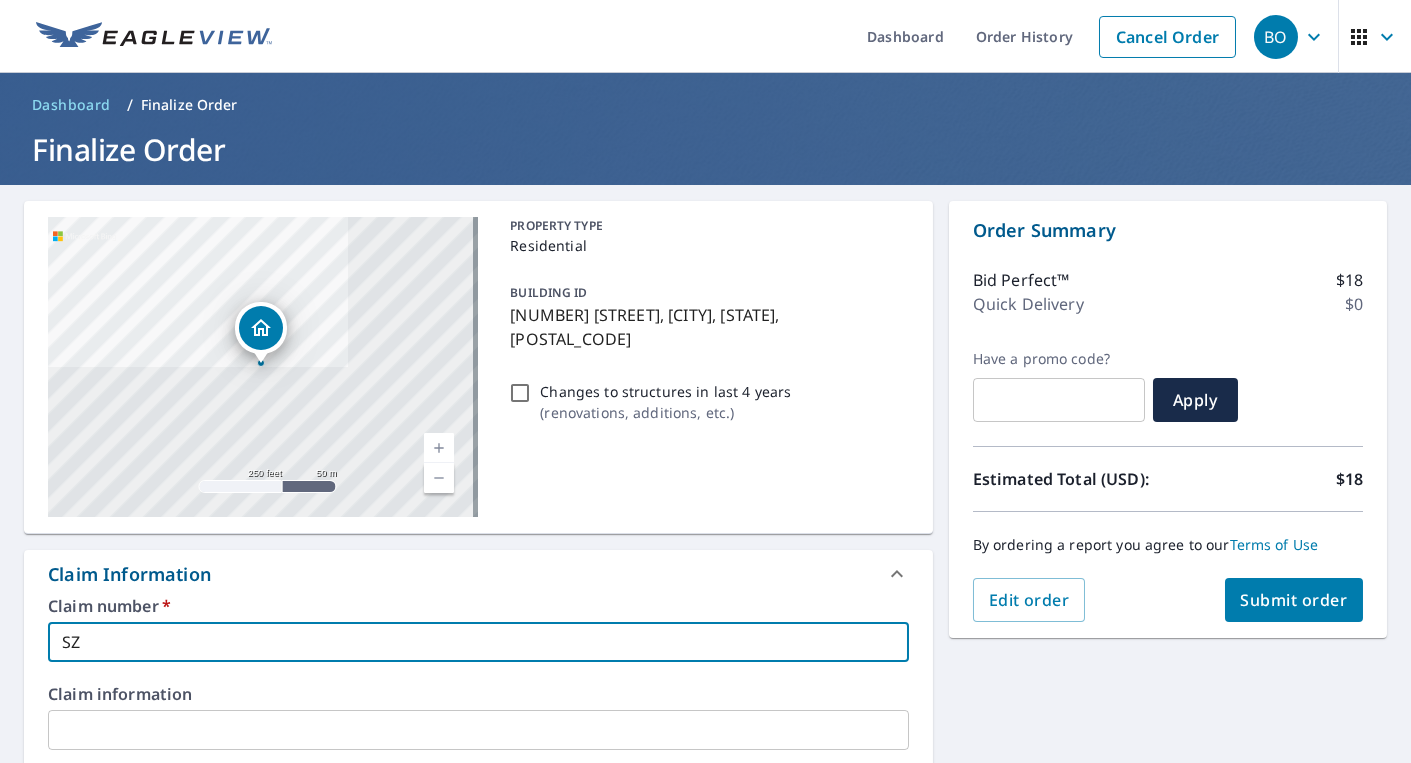 type on "SZ6" 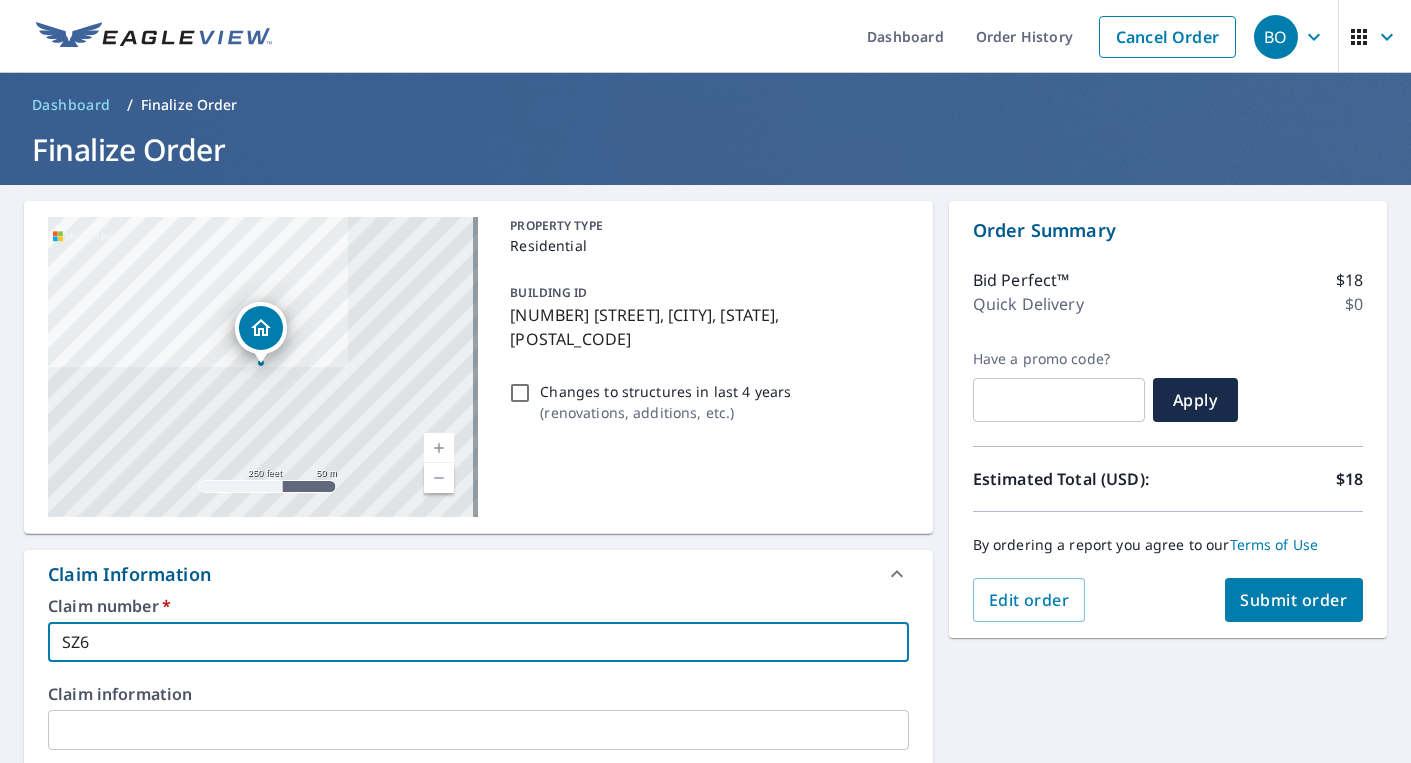 type on "[ALPHANUMERIC]" 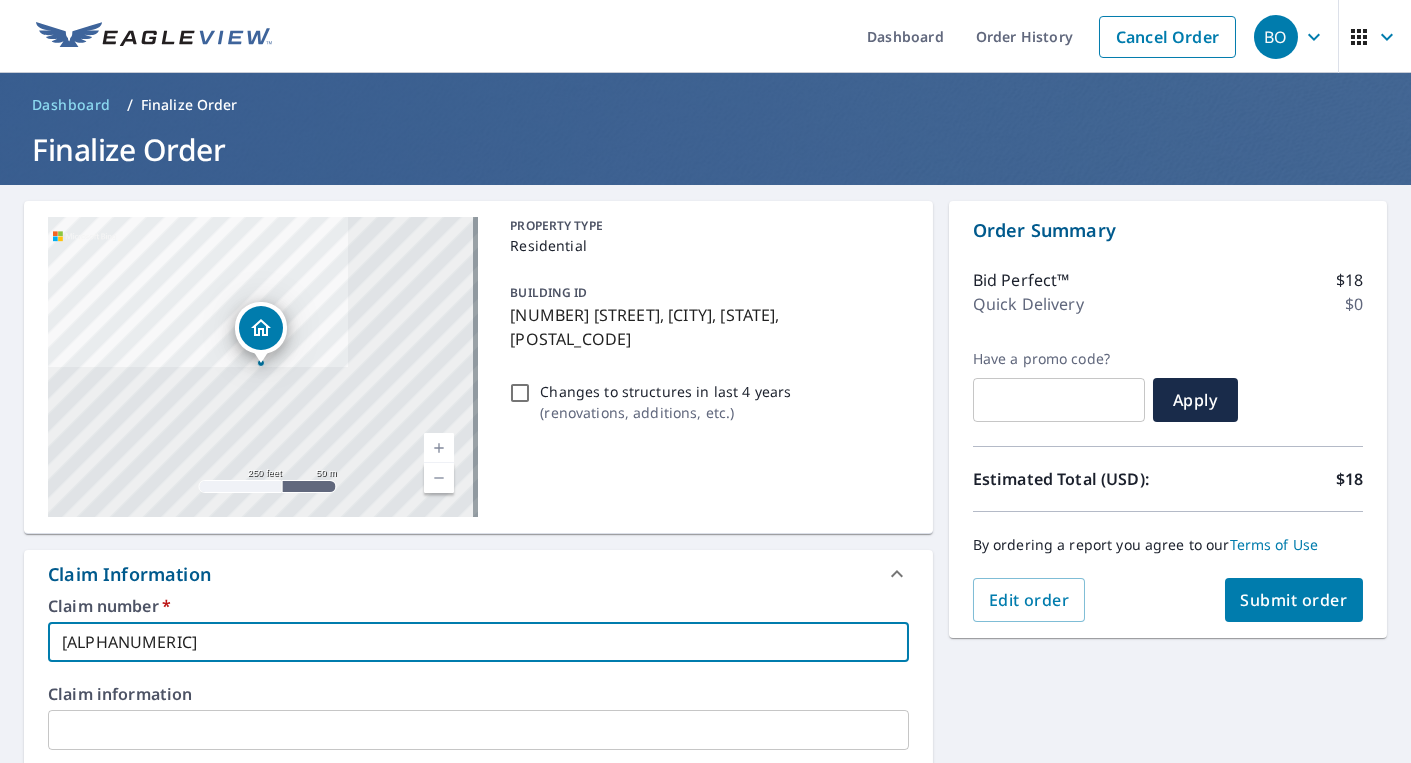 type on "SZ624" 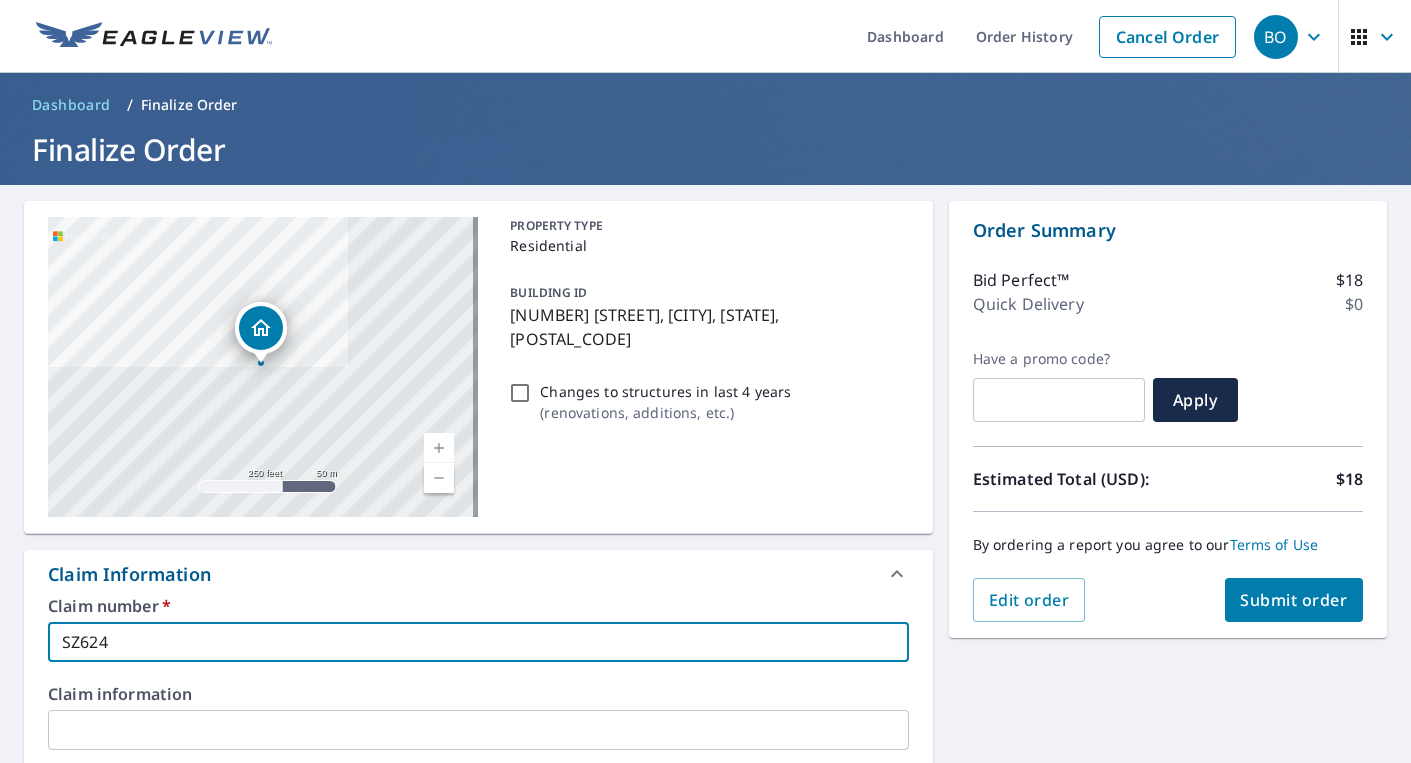 type on "SZ6243" 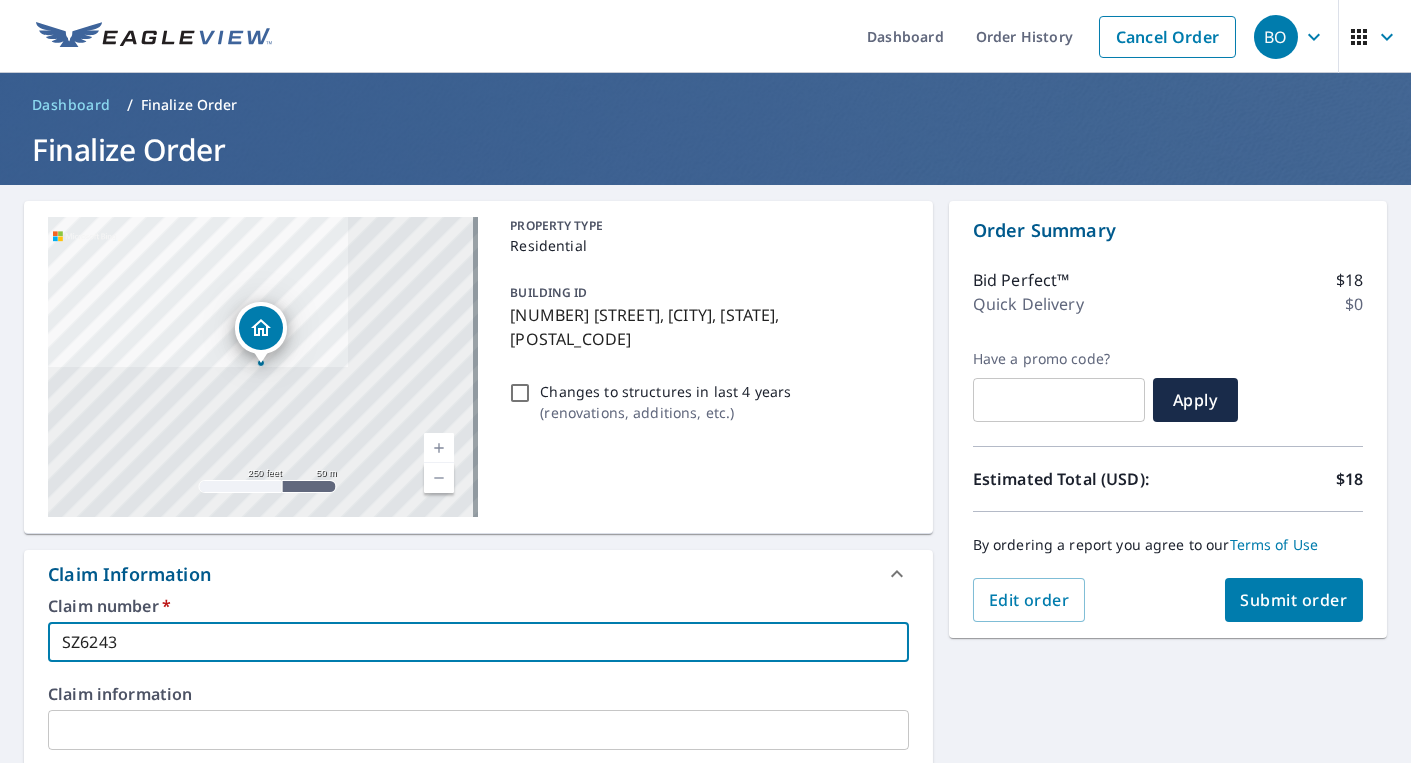 type on "SZ6243" 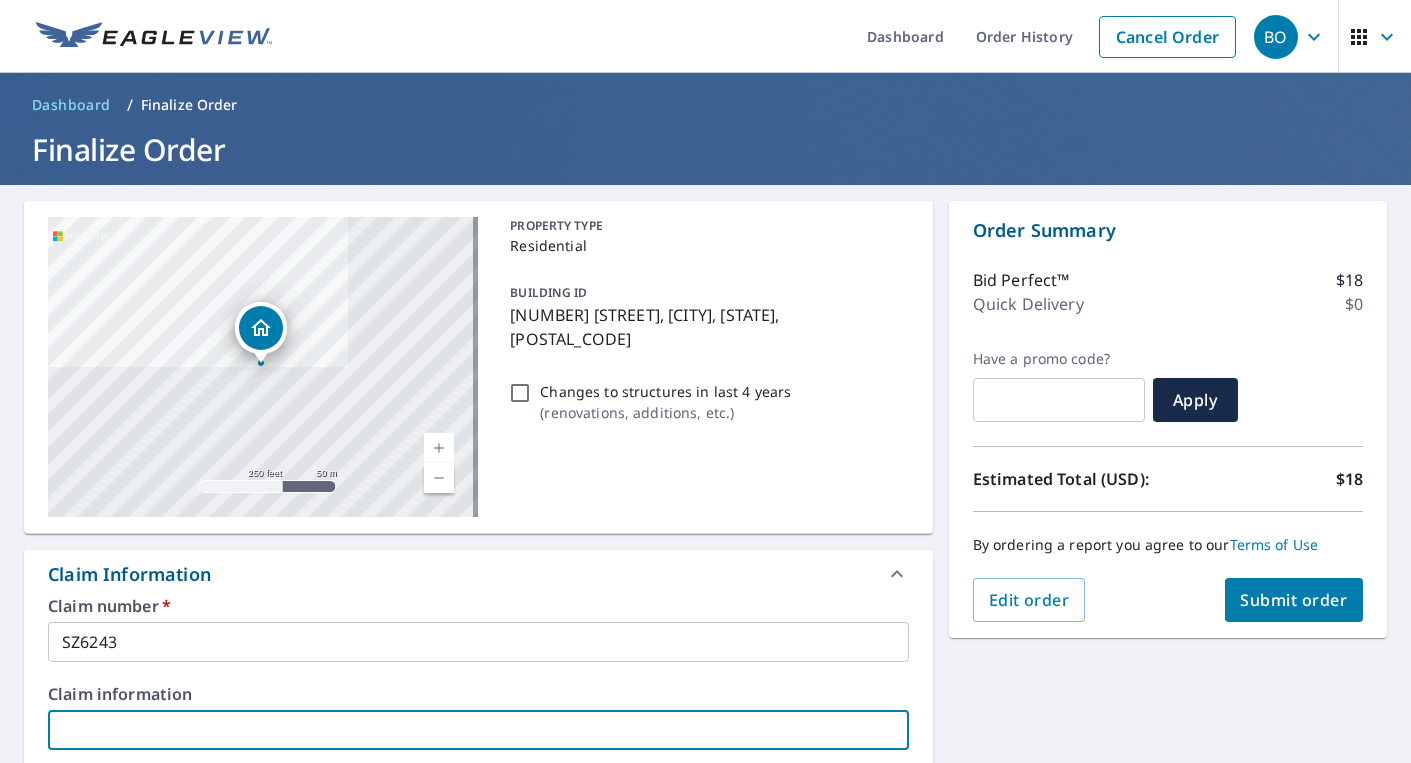 type on "C" 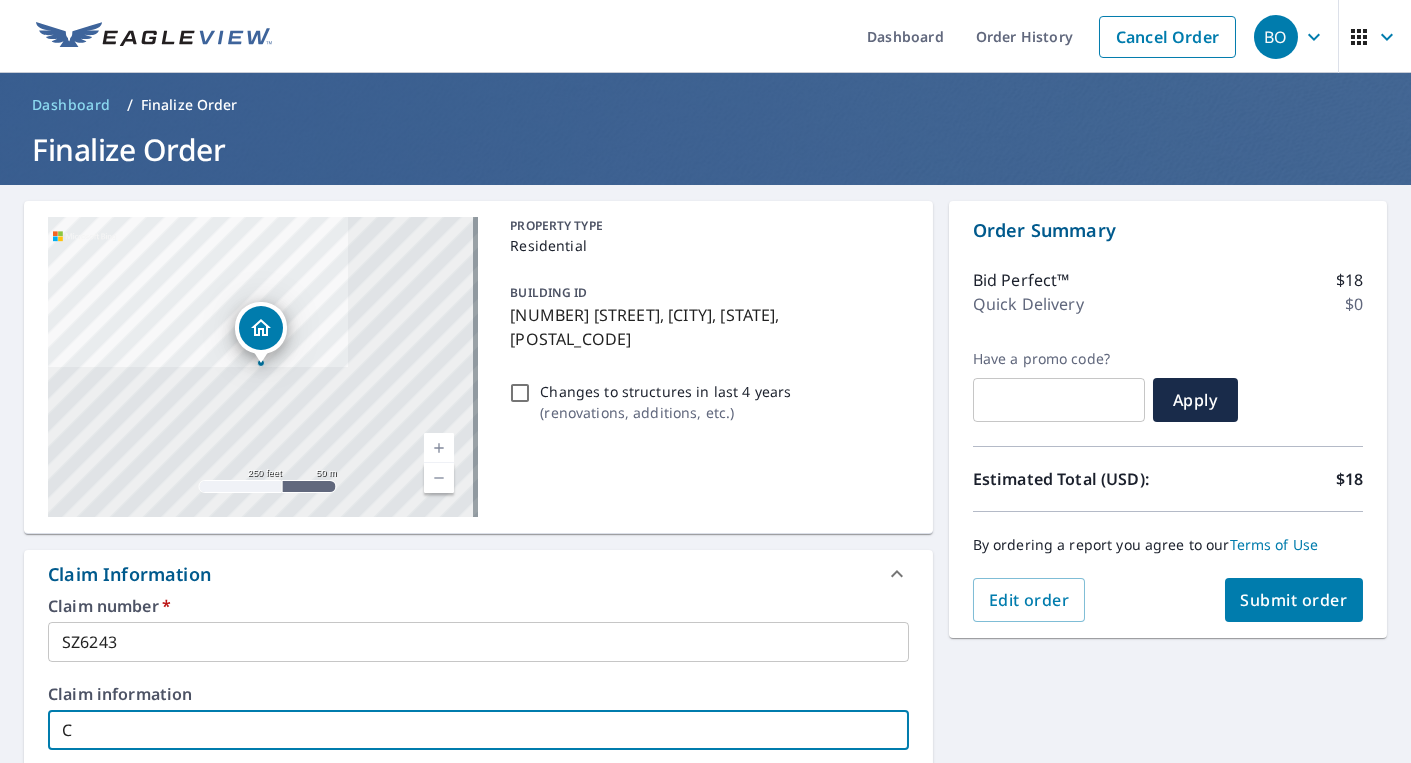 type on "Cl" 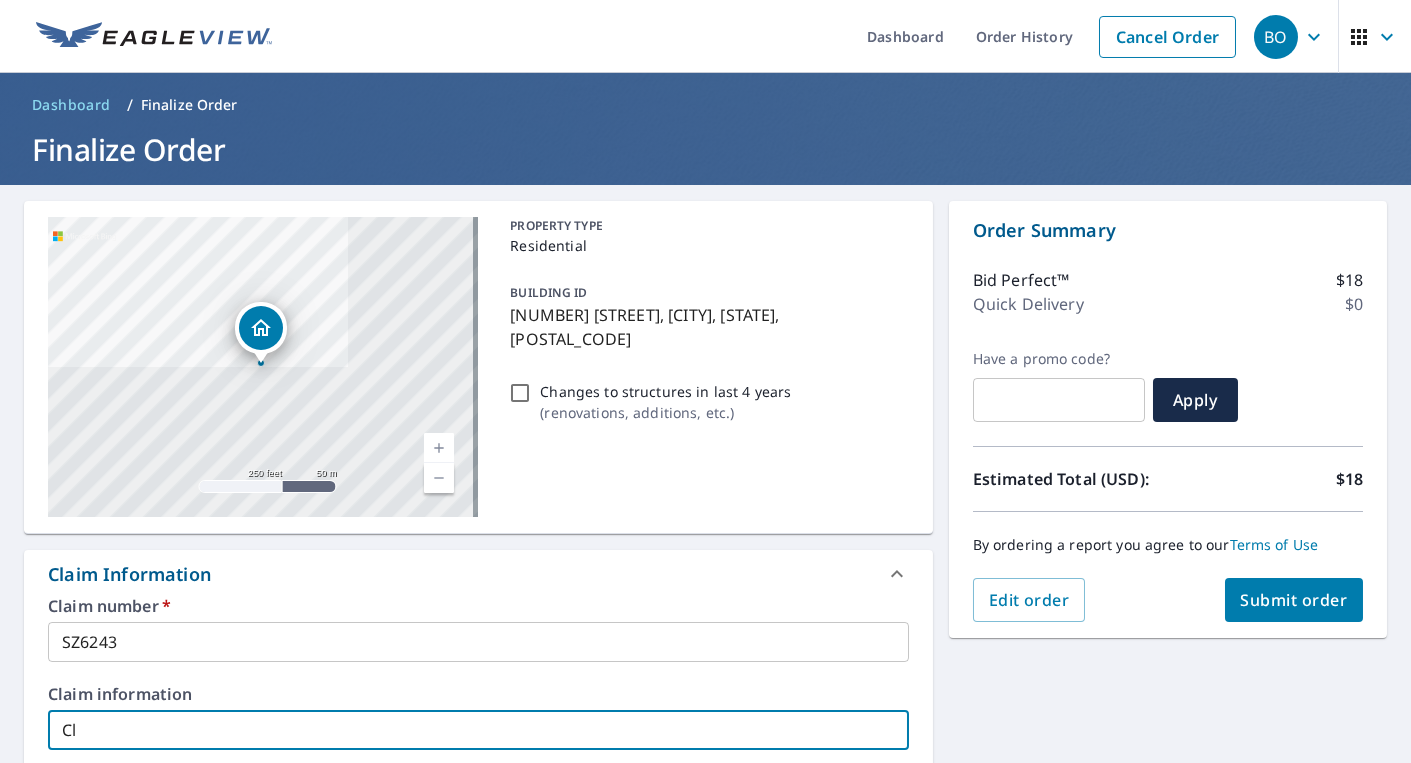 type on "[LAST]" 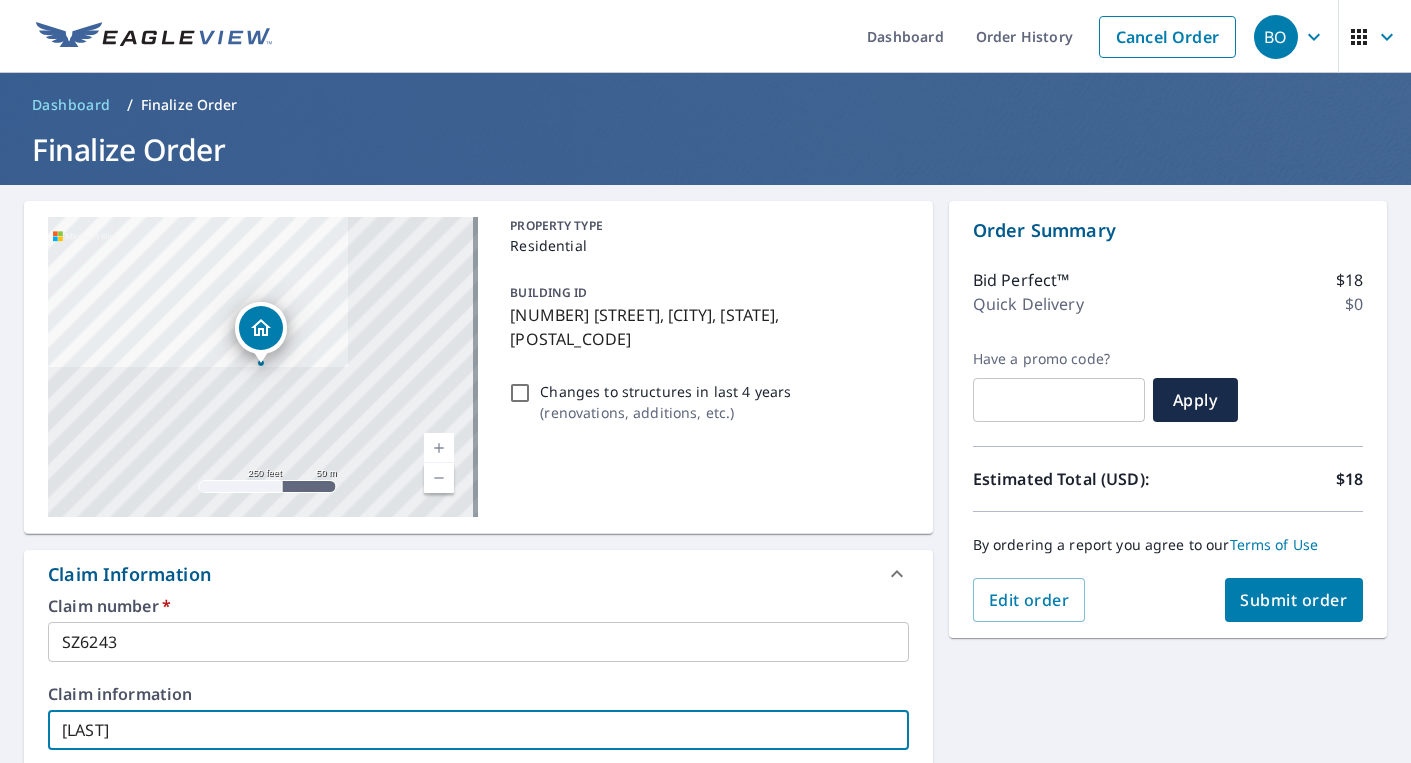 type on "[LAST]" 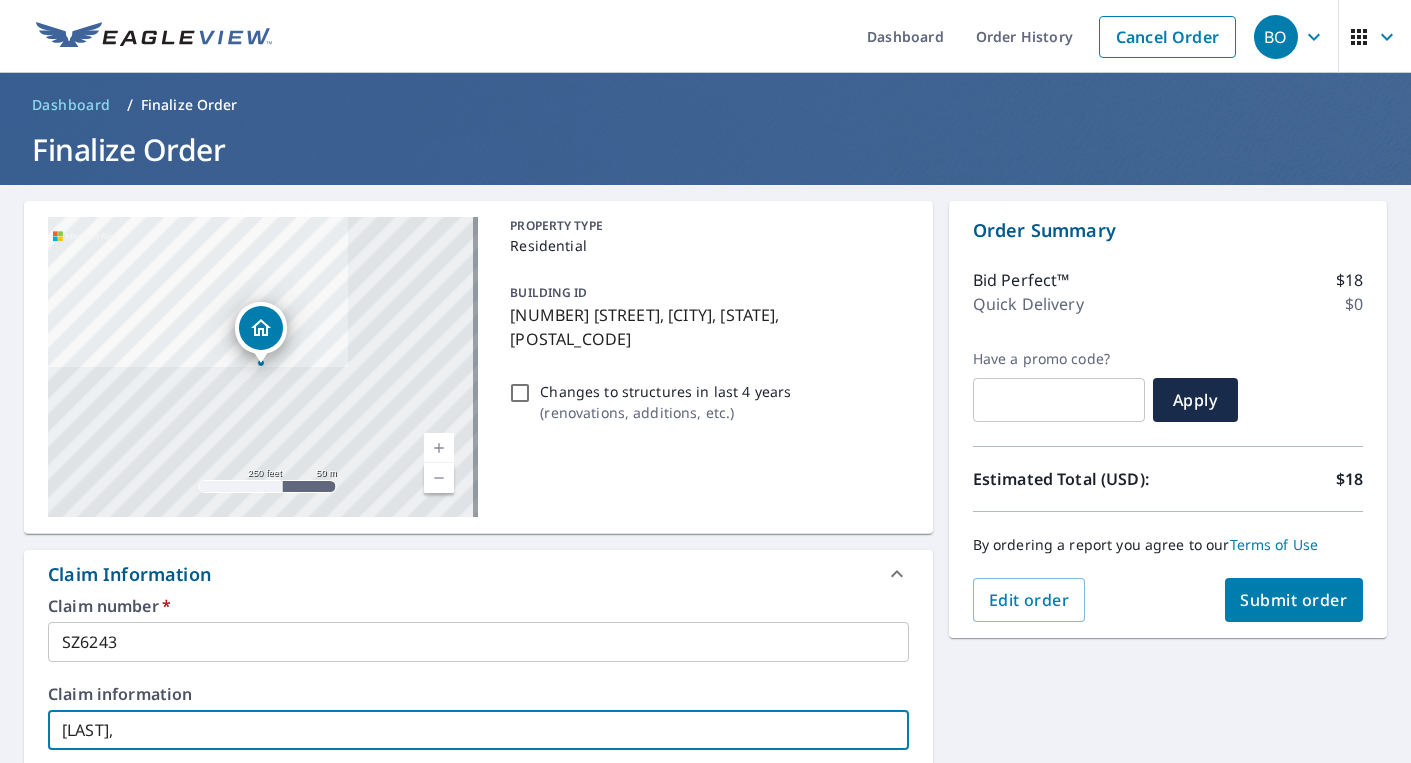 type on "[LAST]," 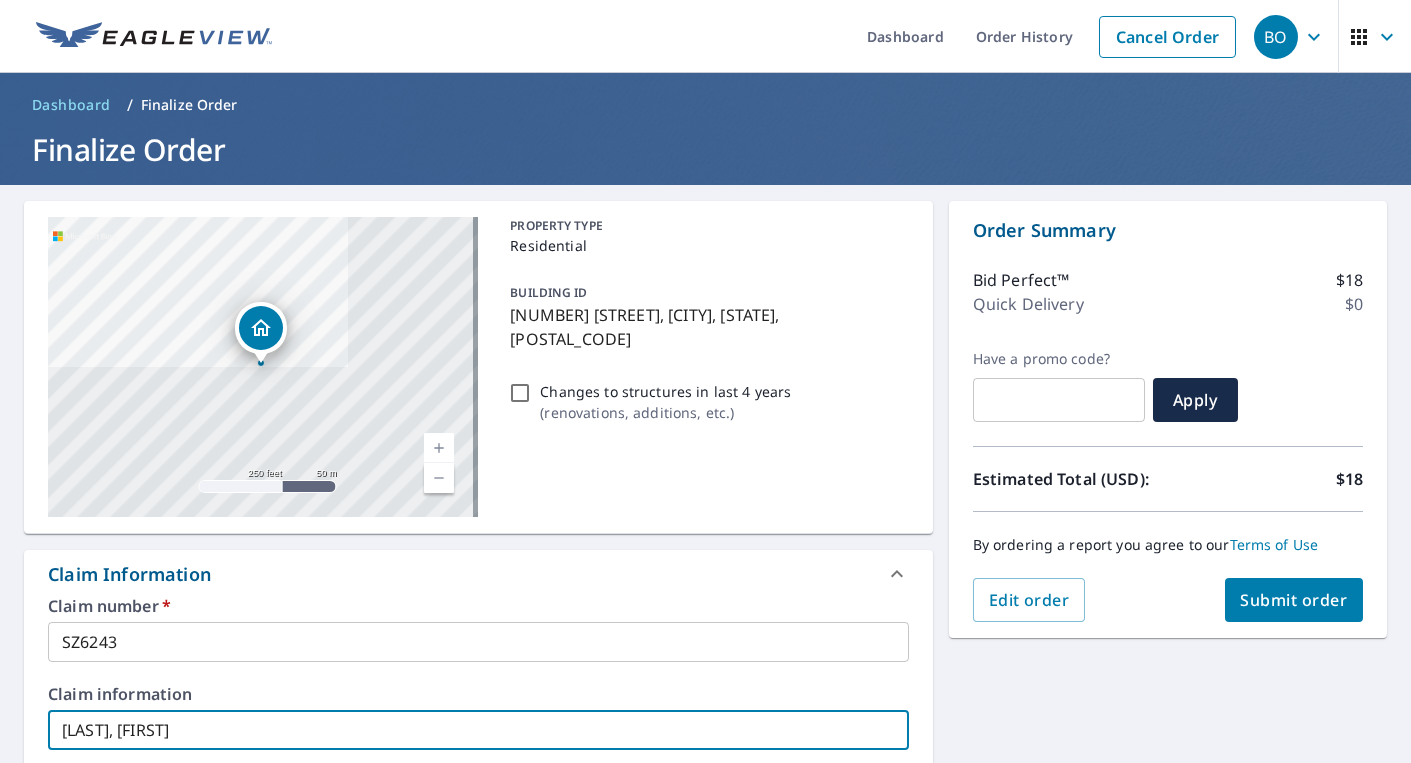 type on "[LAST], [FIRST]" 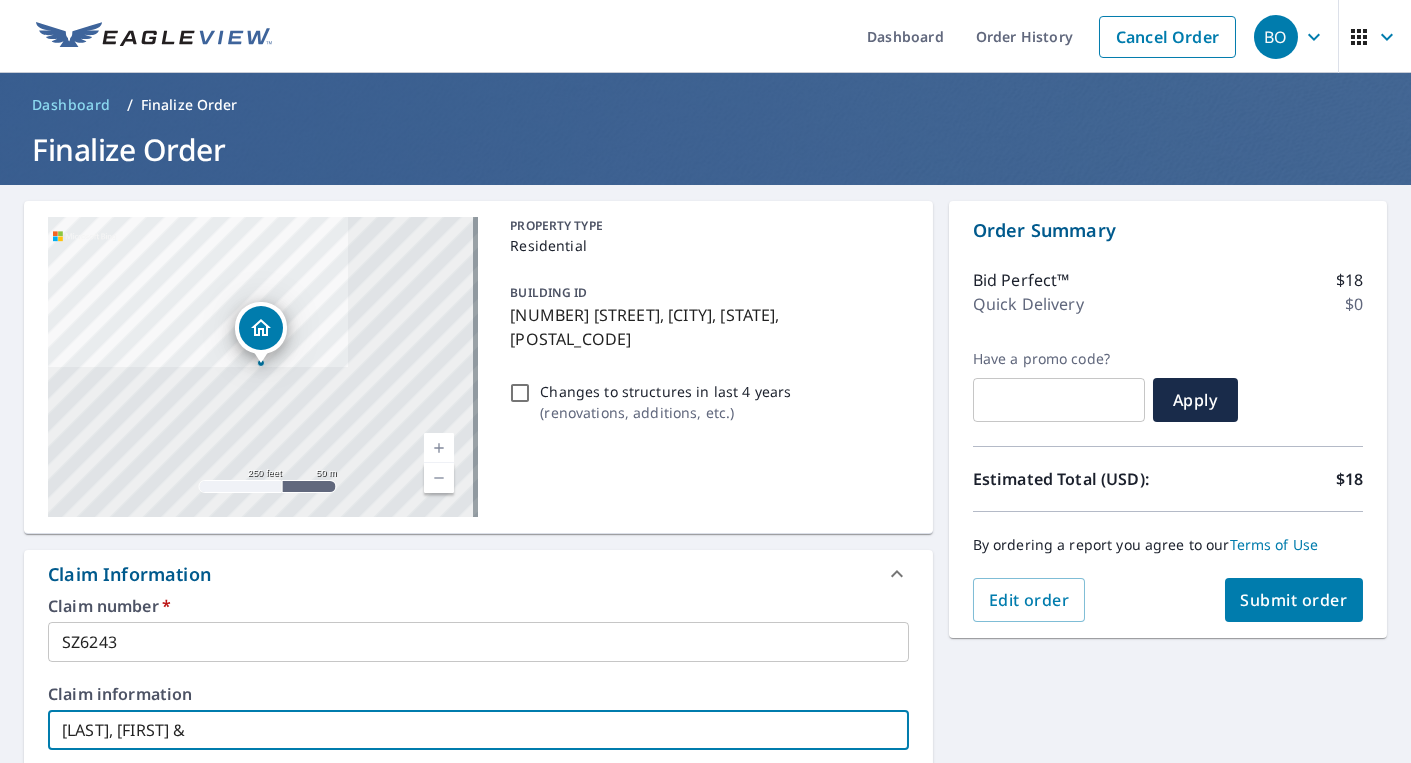 type on "[LAST], [FIRST] &" 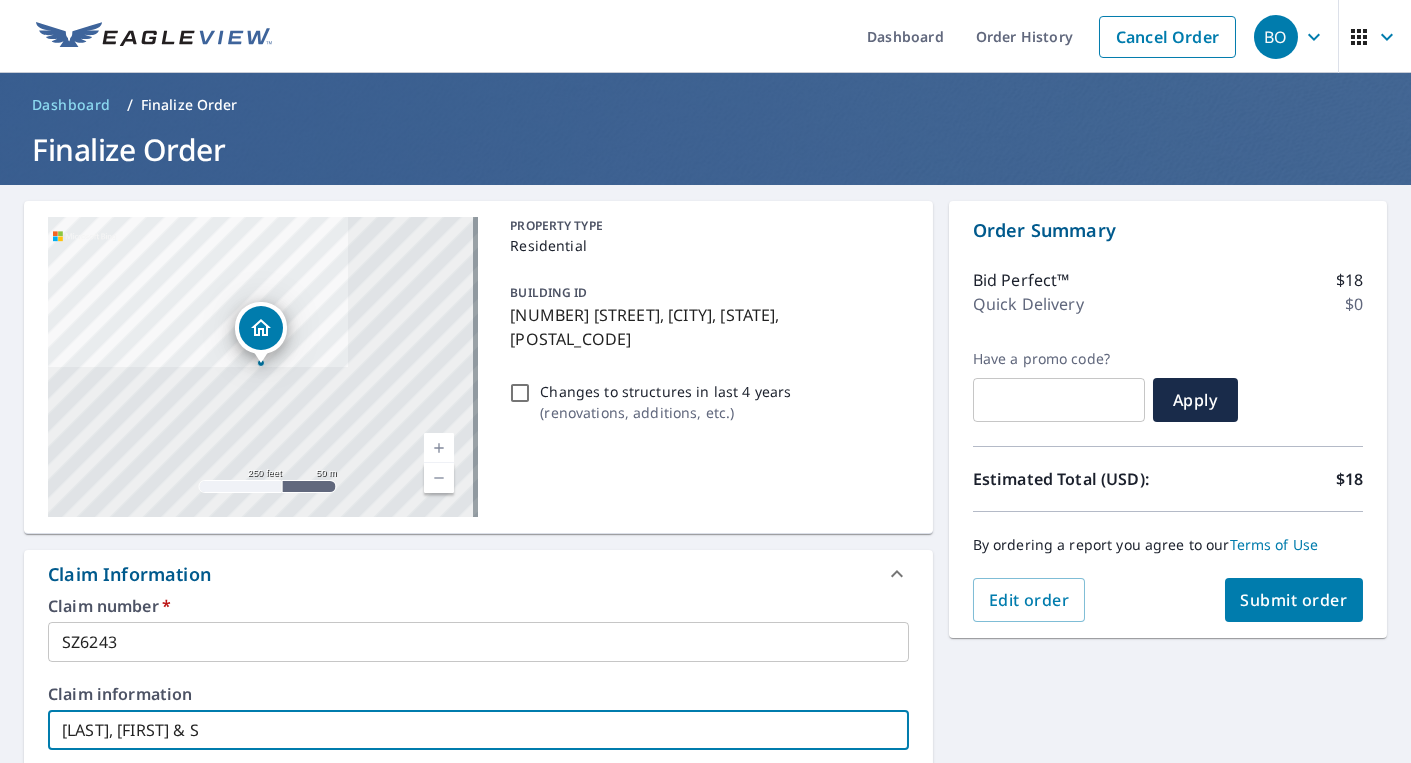 type on "[LAST], [FIRST] & Su" 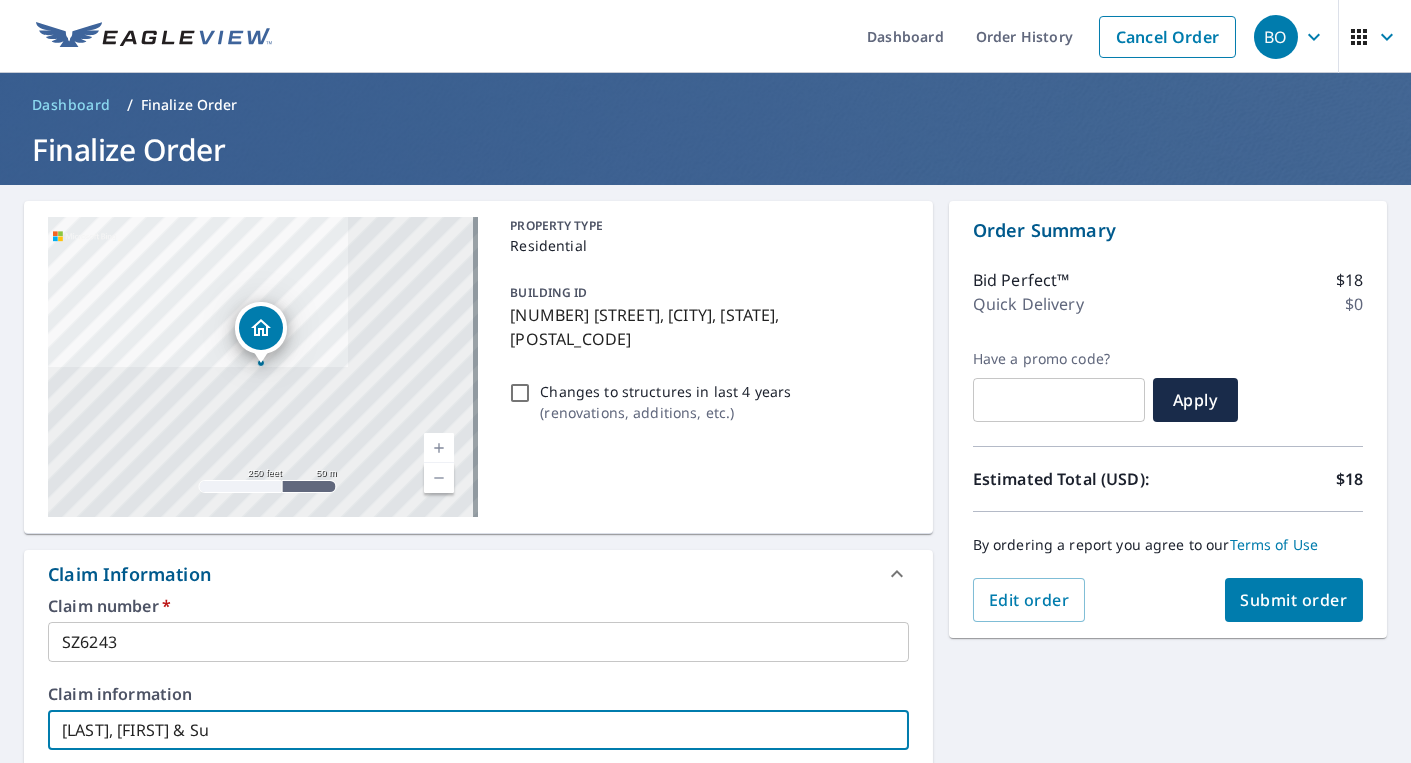 type on "[LAST], [FIRST] & Sus" 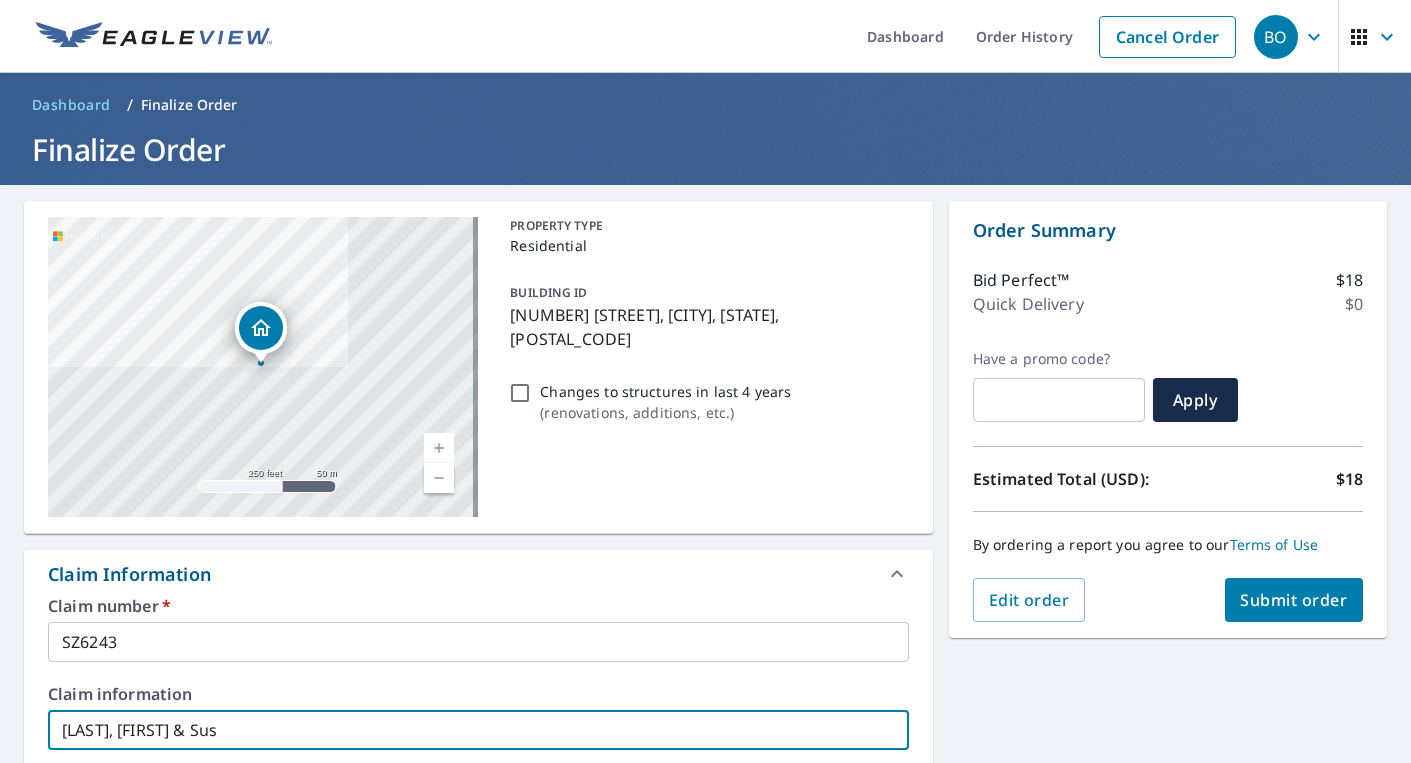 checkbox on "true" 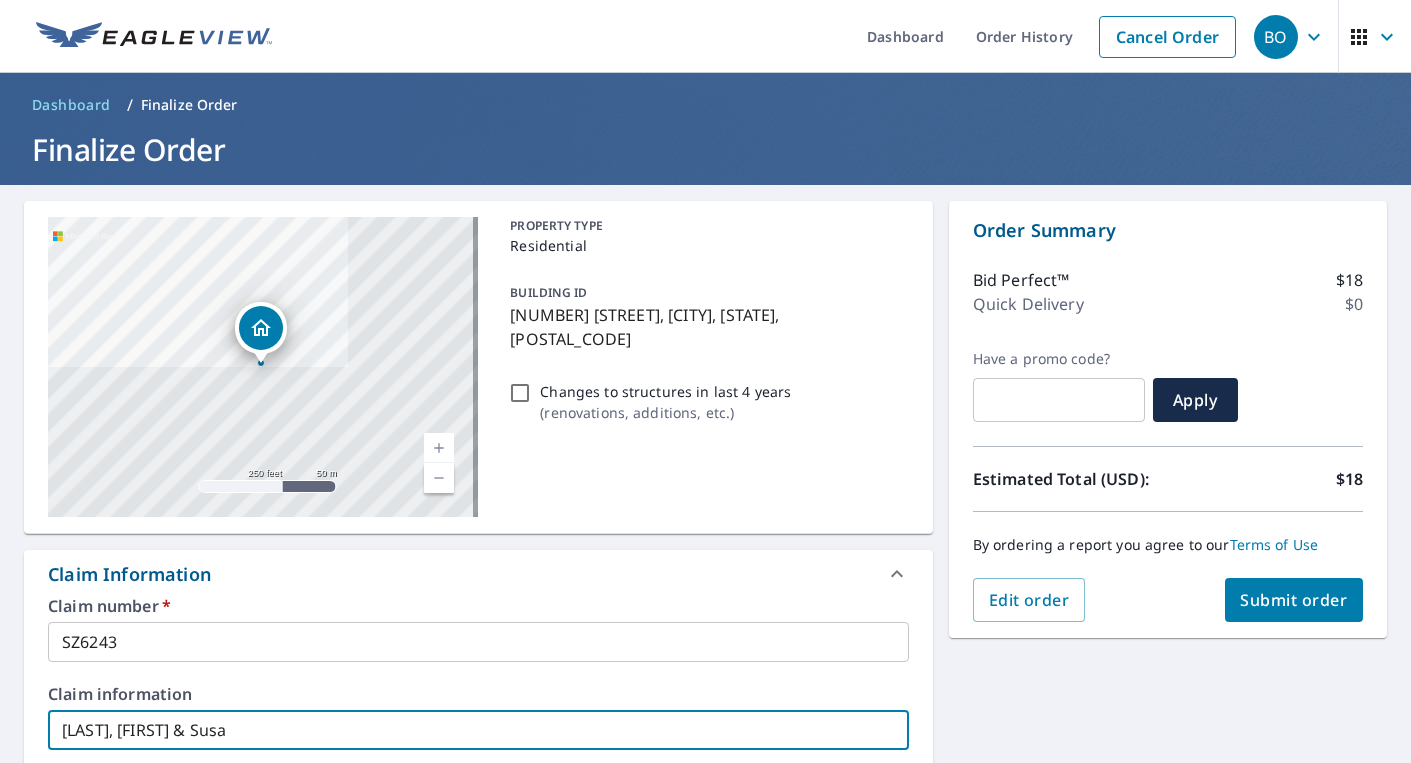 type on "[LAST], [FIRST] & Susan" 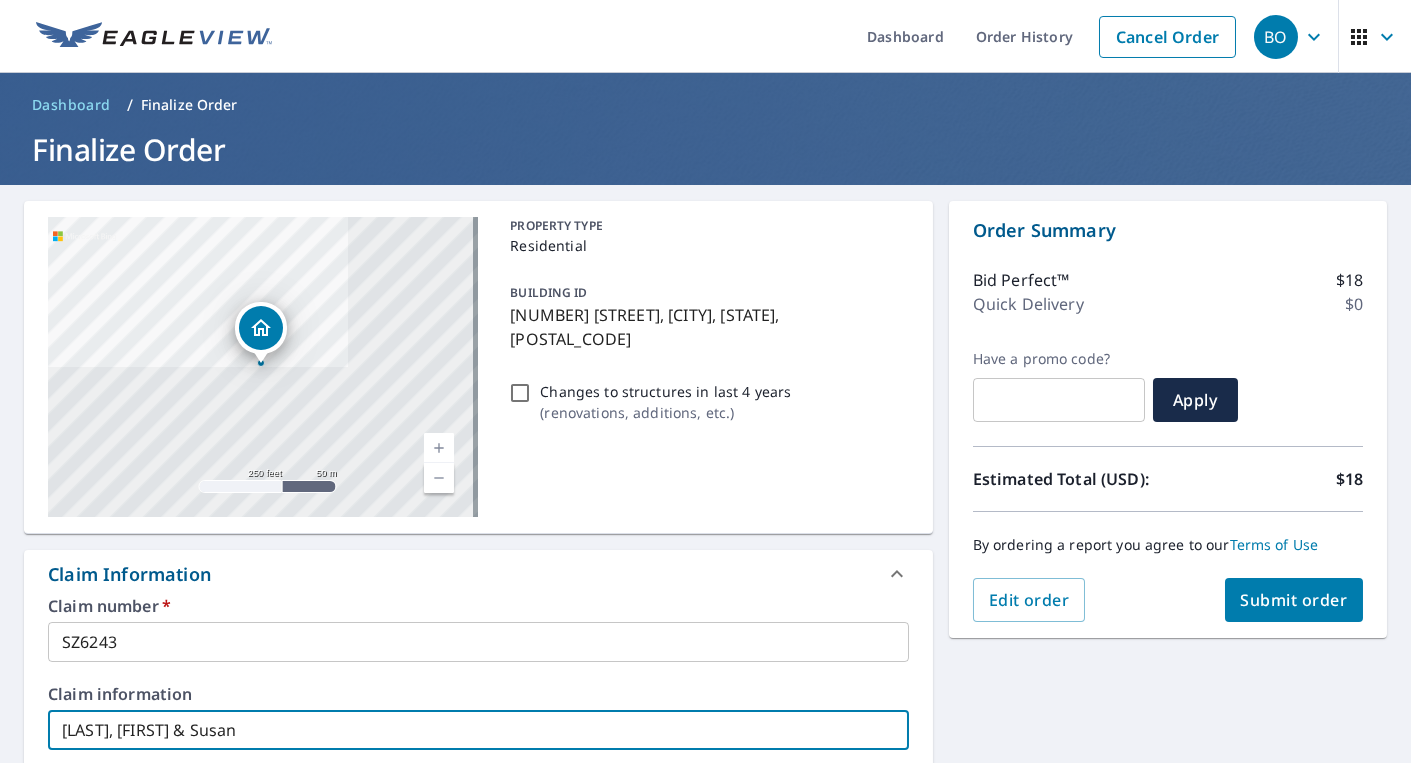 type on "[LAST], [FIRST] & Susan" 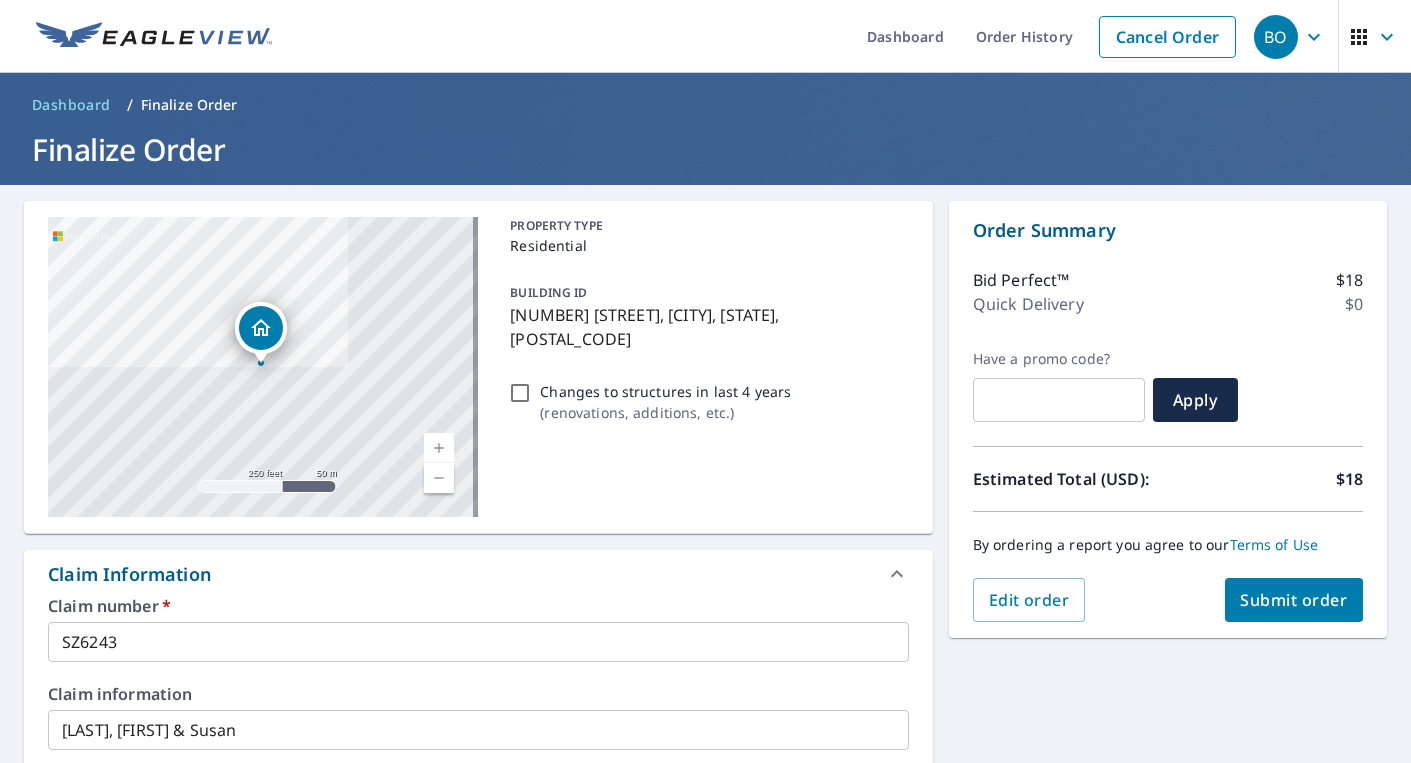 click on "[NUMBER] [STREET] [CITY], [STATE] [POSTAL_CODE] Aerial Road A standard road map Aerial A detailed look from above Labels Labels 250 feet 50 m © 2025 TomTom, © Vexcel Imaging, © 2025 Microsoft Corporation,  © OpenStreetMap Terms PROPERTY TYPE Residential BUILDING ID [NUMBER] [STREET], [CITY], [STATE], [POSTAL_CODE] Changes to structures in last 4 years ( renovations, additions, etc. ) Claim Information Claim number   * [ALPHANUMERIC] ​ Claim information [LAST], [FIRST] & Susan ​ PO number ​ Date of loss ​ Cat ID ​ Email Recipients Your reports will be sent to  [EMAIL].  Edit Contact Information. Send a copy of the report to: [EMAIL] ​ Substitutions and Customization Roof measurement report substitutions If a Bid Perfect - Residential Report is unavailable send me a QuickSquares Report: Yes No Ask If a Bid Perfect - Commercial report is unavailable, send me EC3D Commercial Report: Yes No Ask Additional Report Formats (Not available for all reports) DXF RXF XML Add-ons and custom cover page Show options" at bounding box center [705, 830] 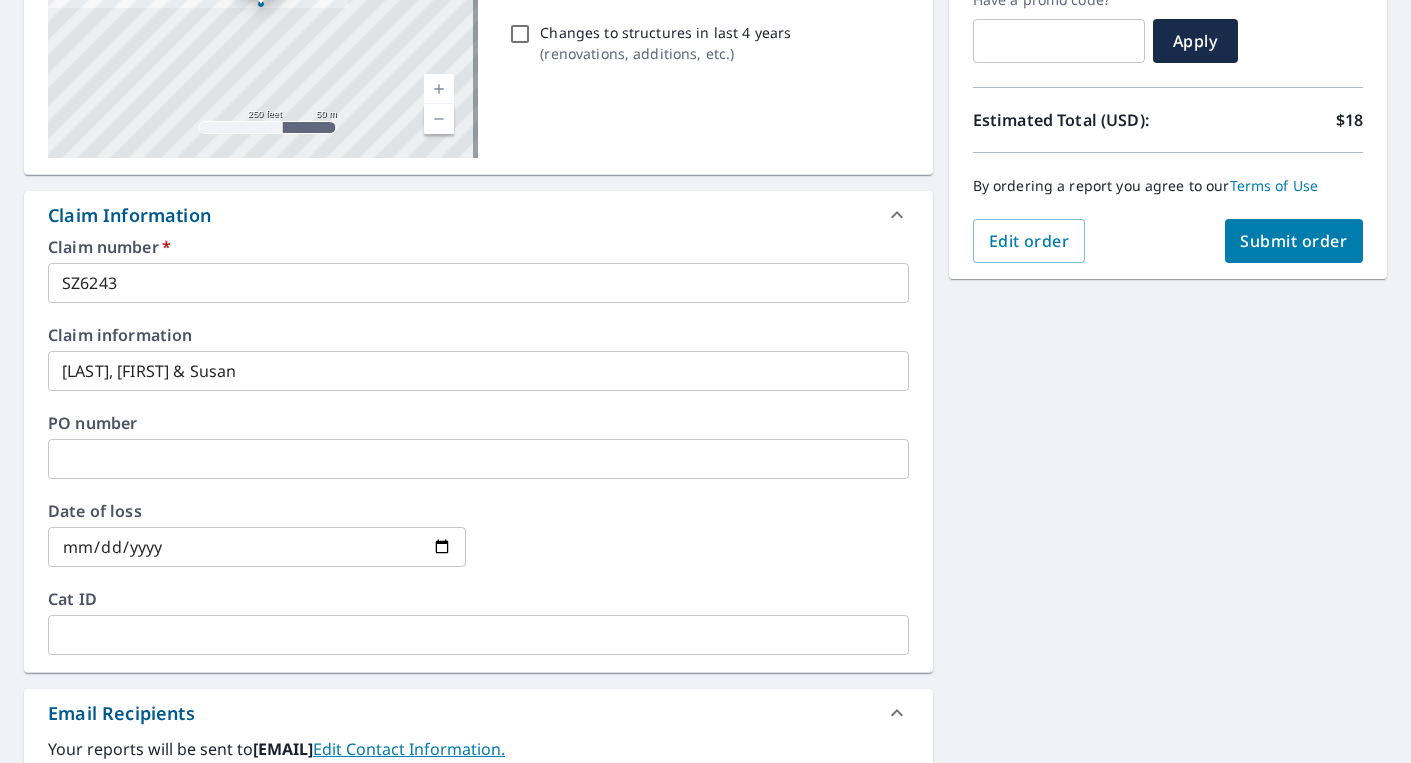 scroll, scrollTop: 400, scrollLeft: 0, axis: vertical 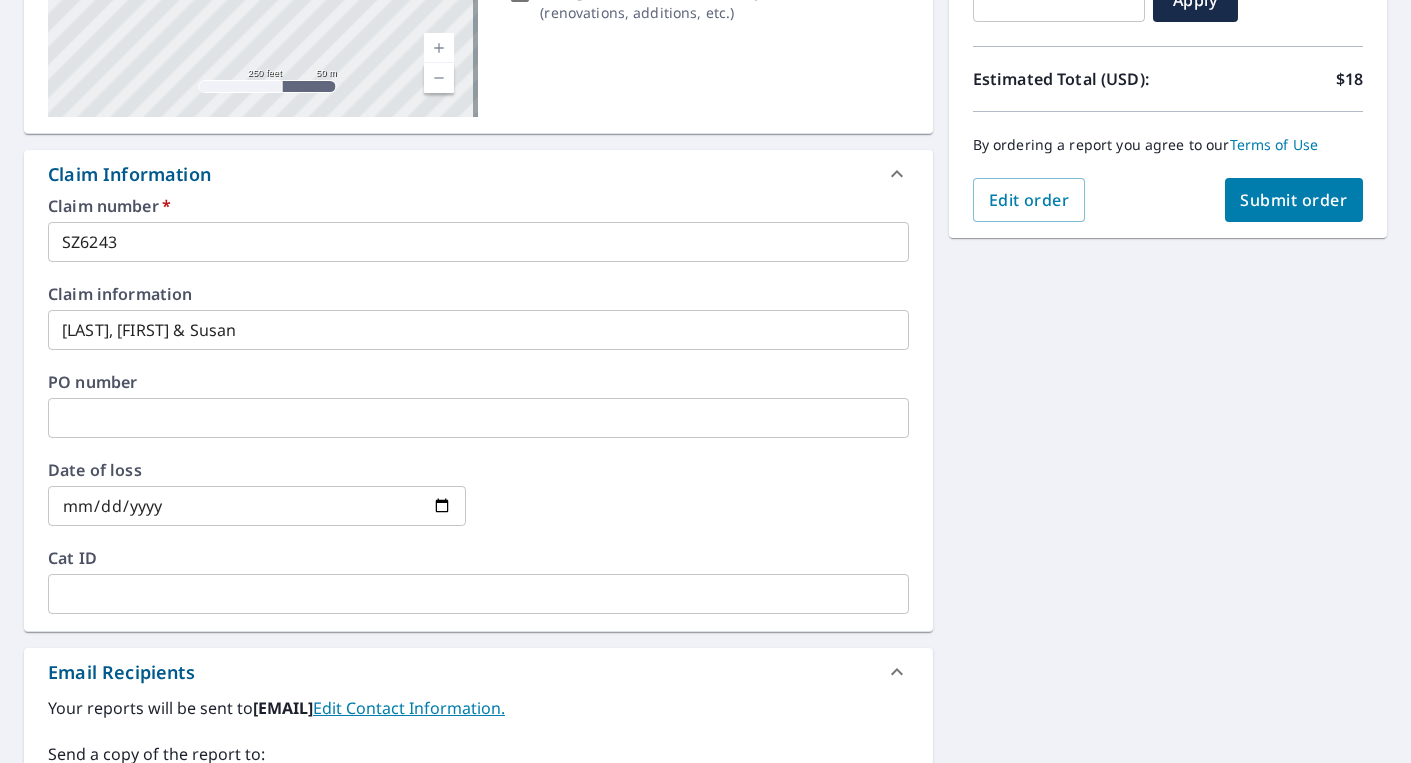 click at bounding box center [478, 418] 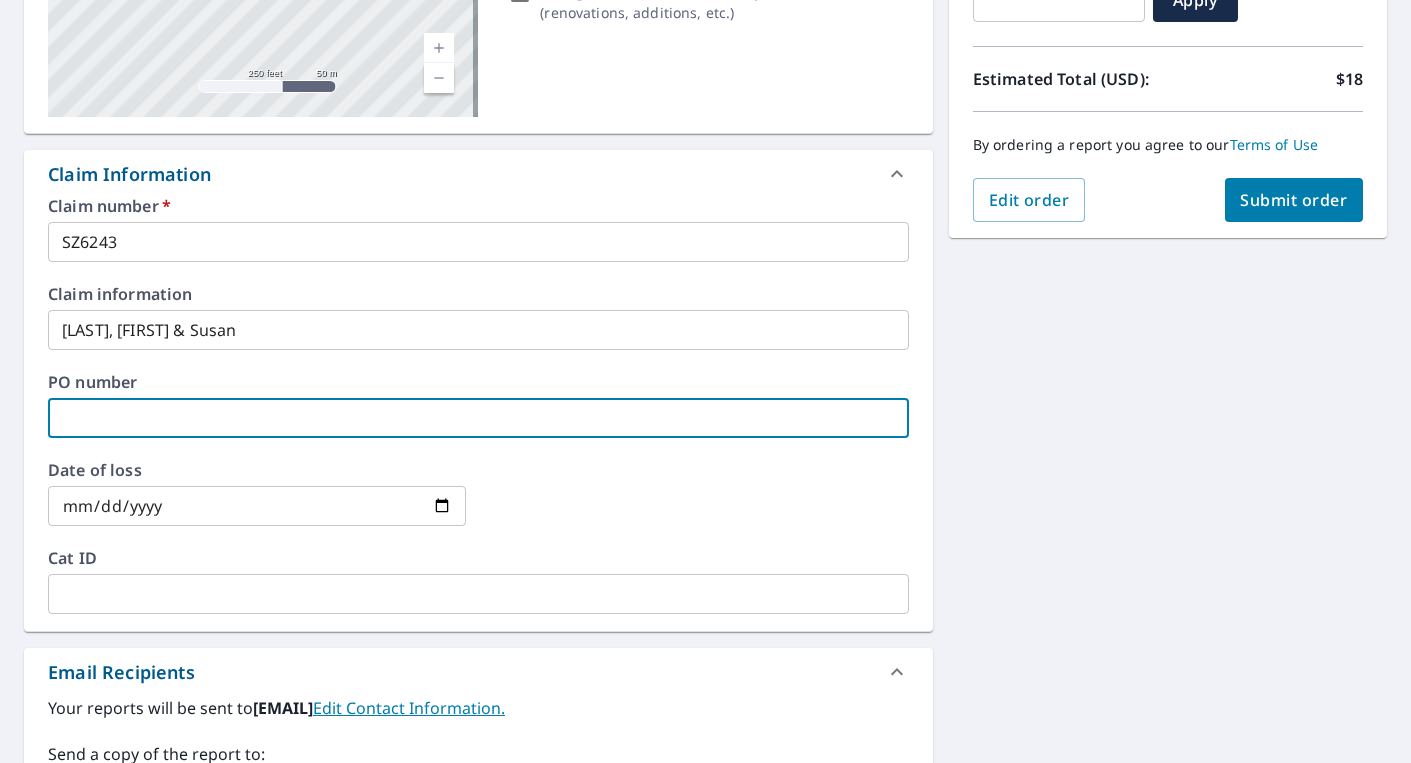 click at bounding box center [257, 506] 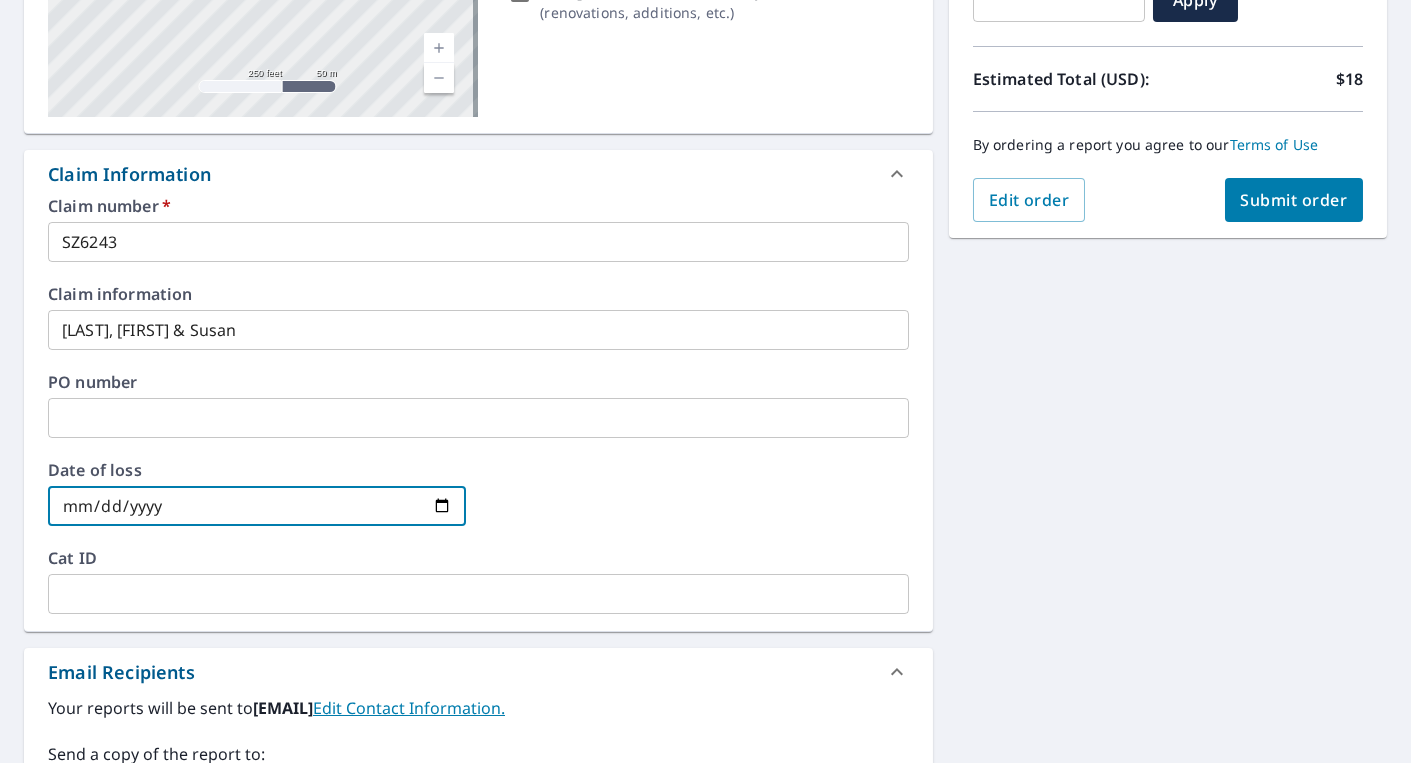 type on "[DATE]" 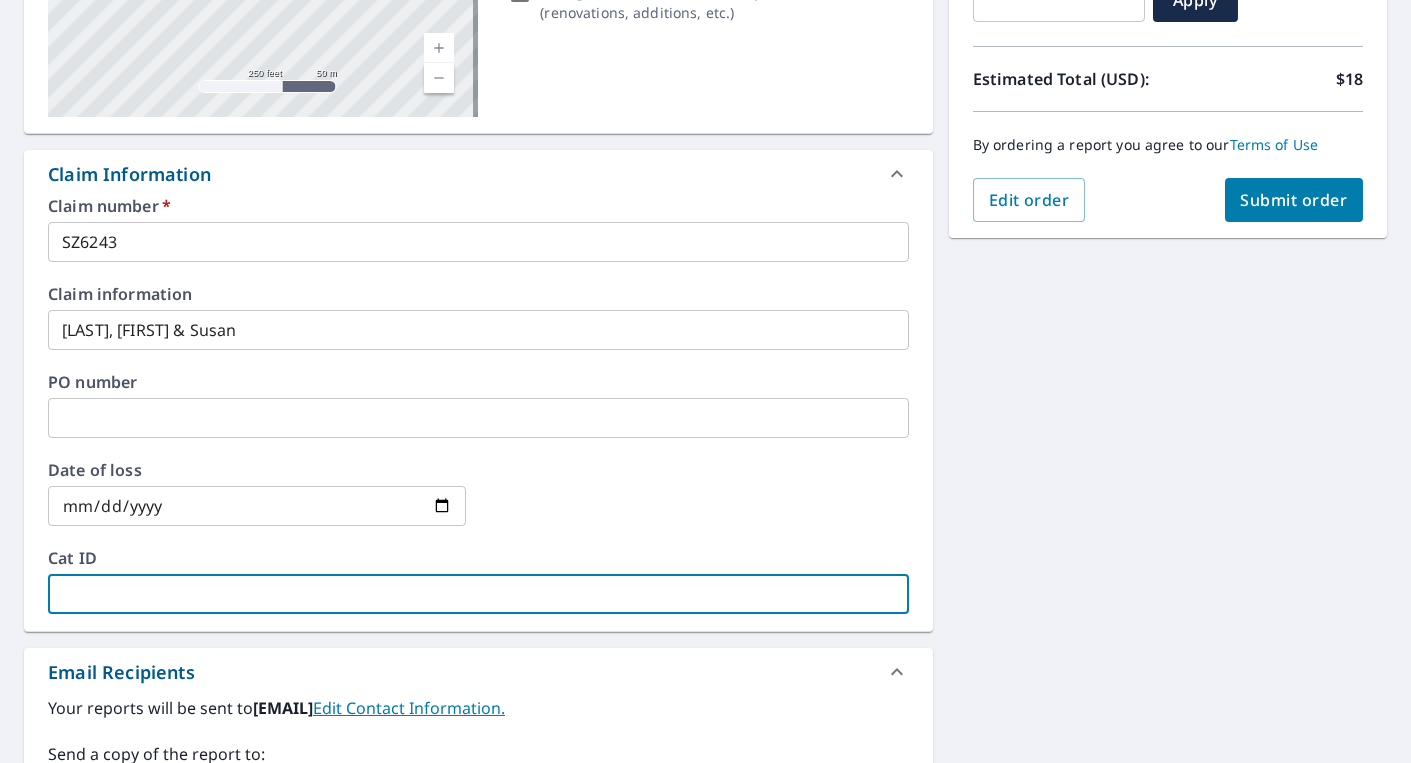 type on "0" 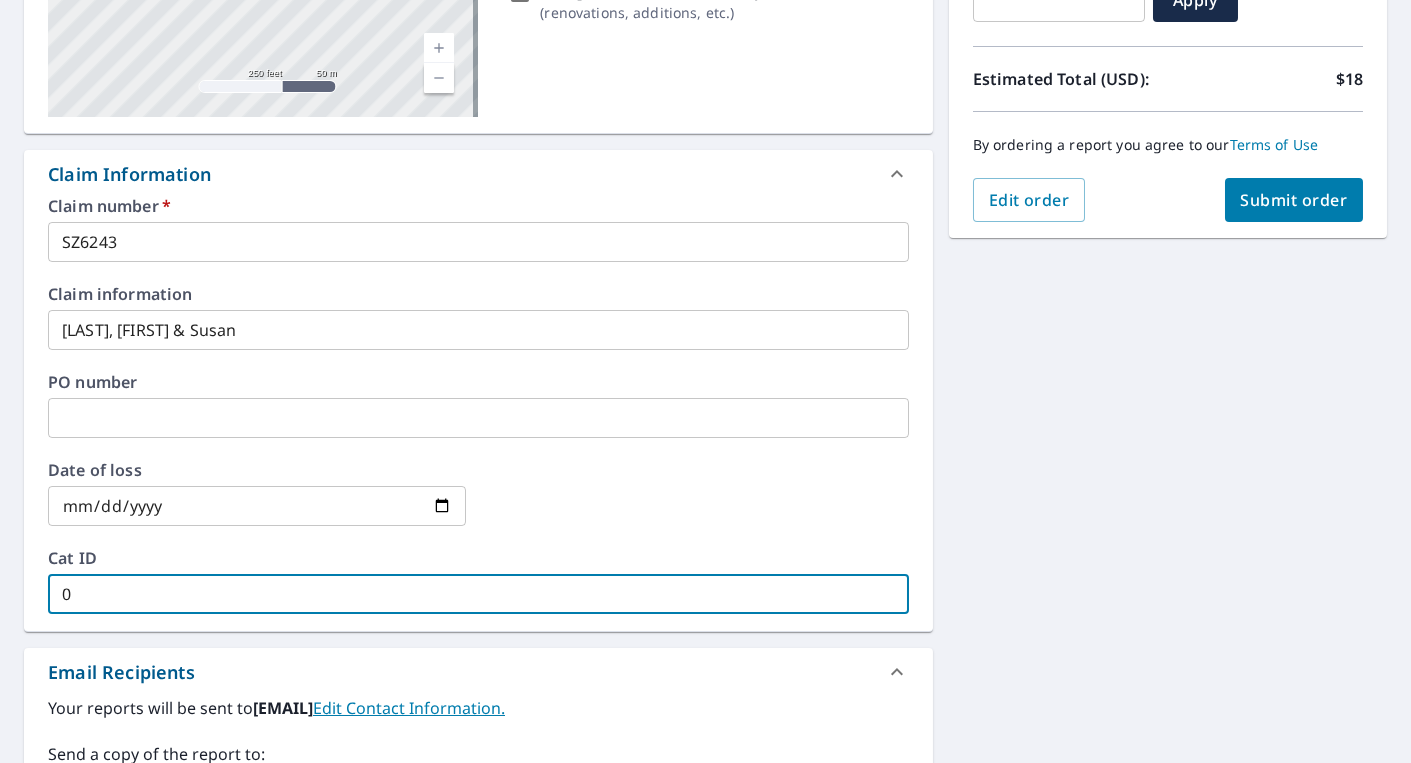 type on "07" 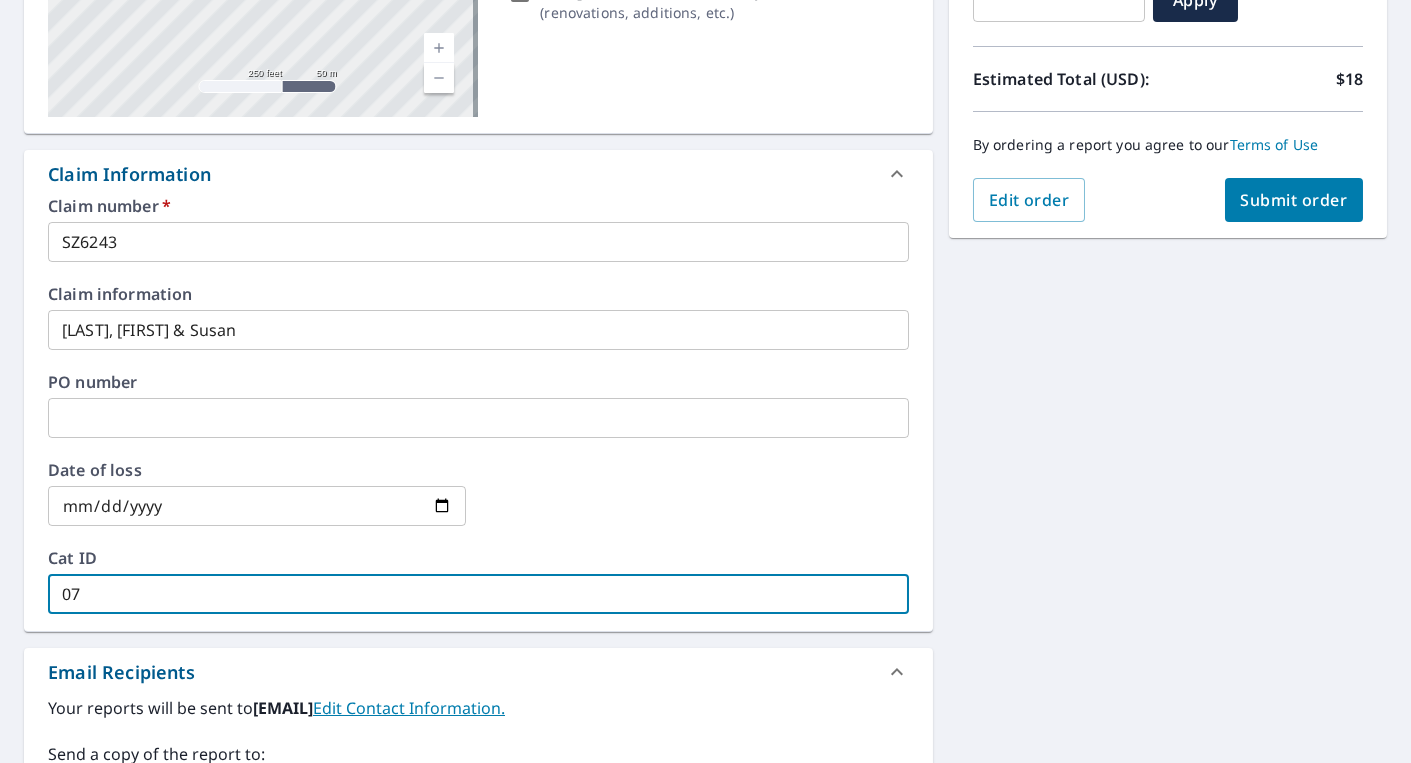 type on "07" 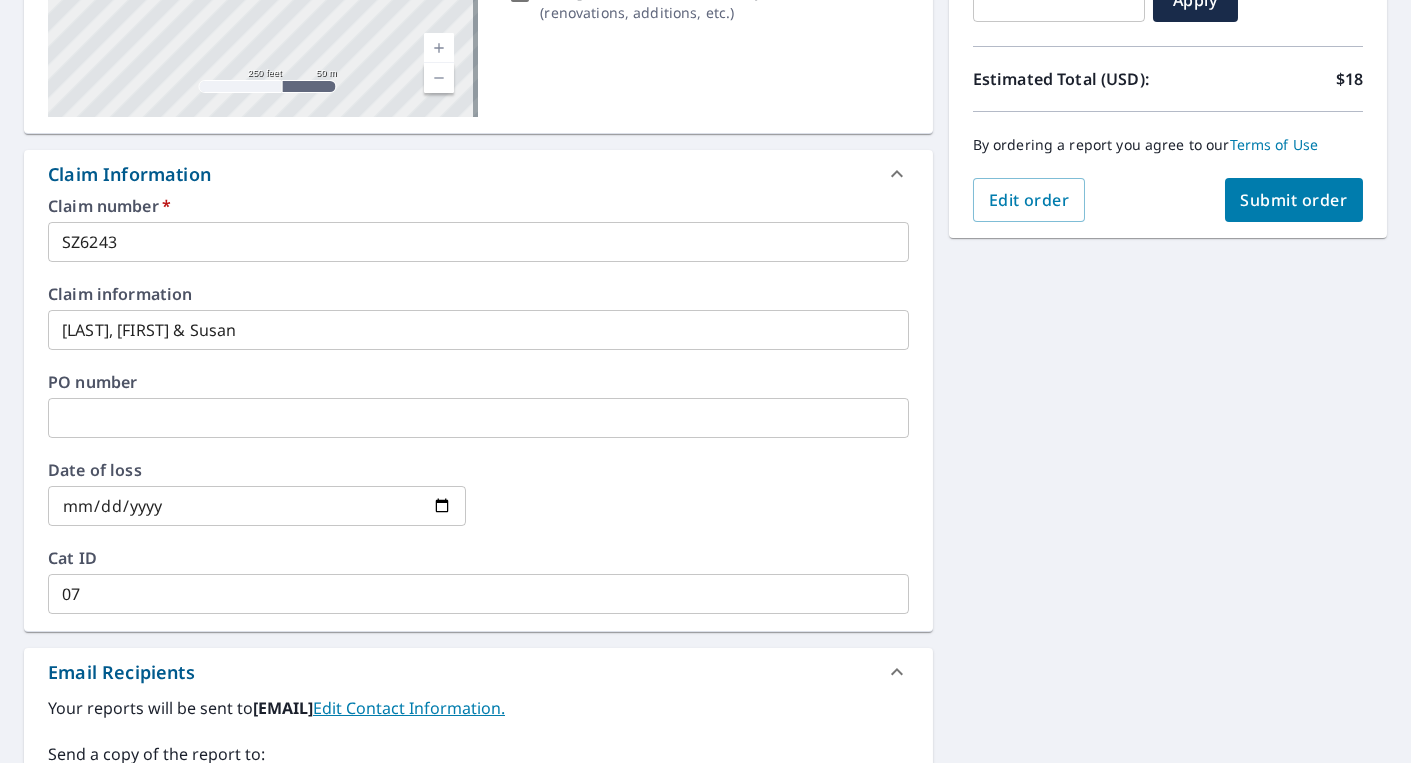 click at bounding box center [699, 506] 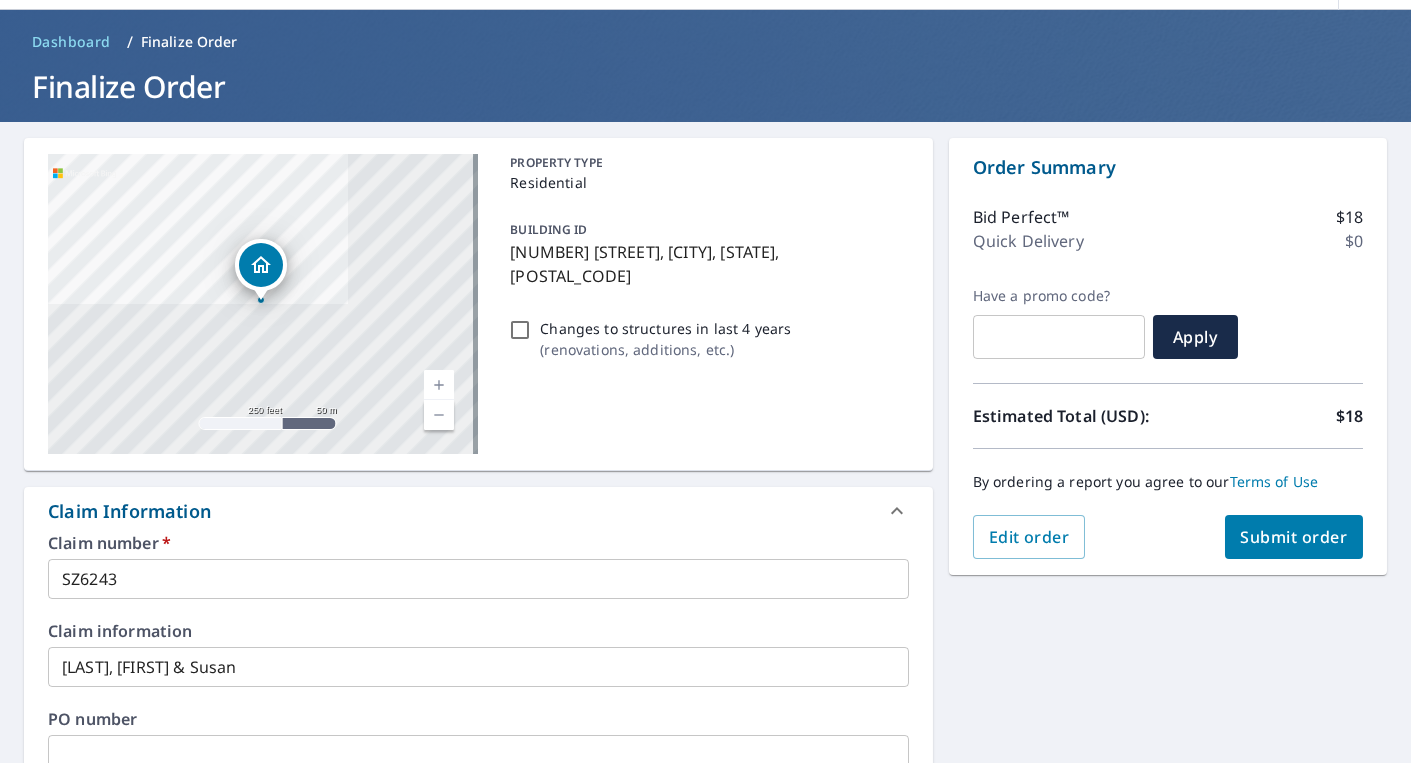 scroll, scrollTop: 0, scrollLeft: 0, axis: both 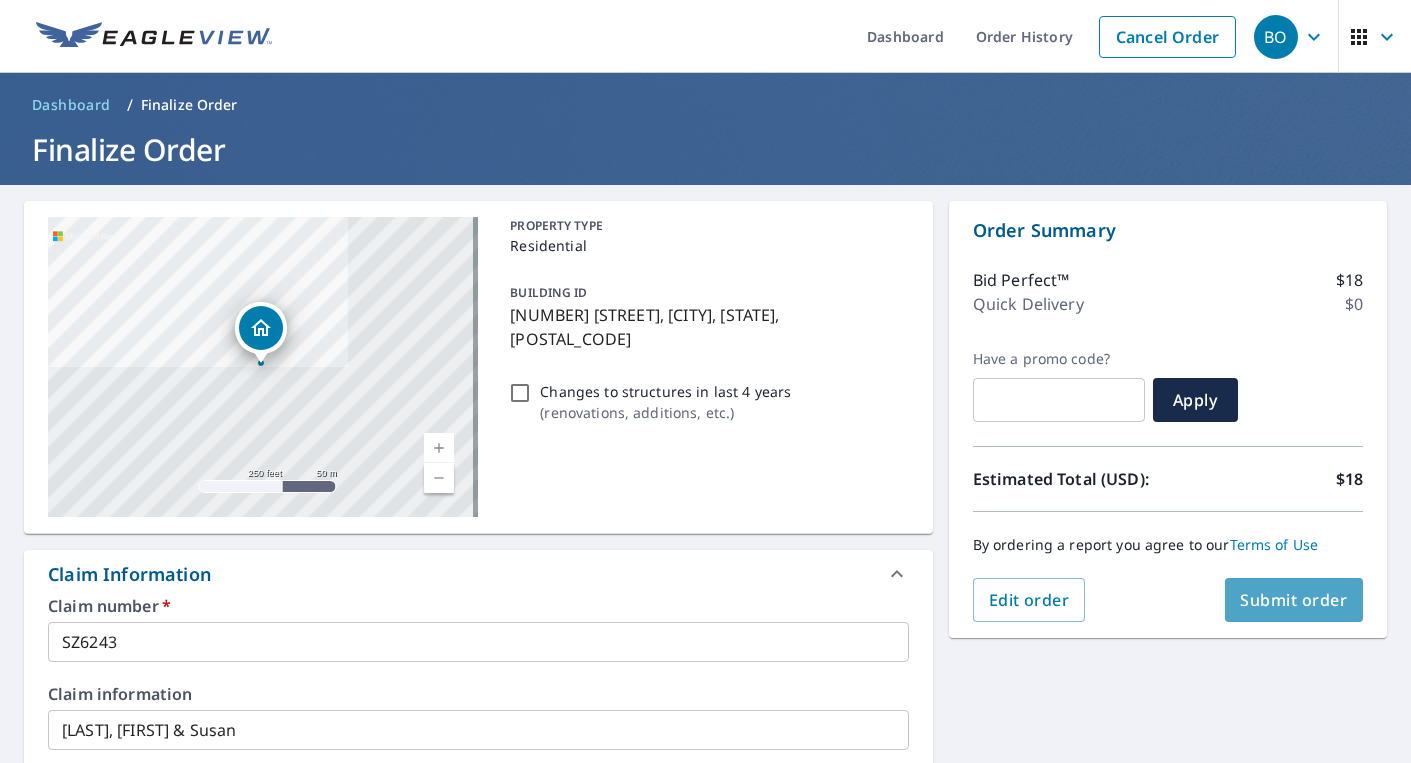 click on "Submit order" at bounding box center [1294, 600] 